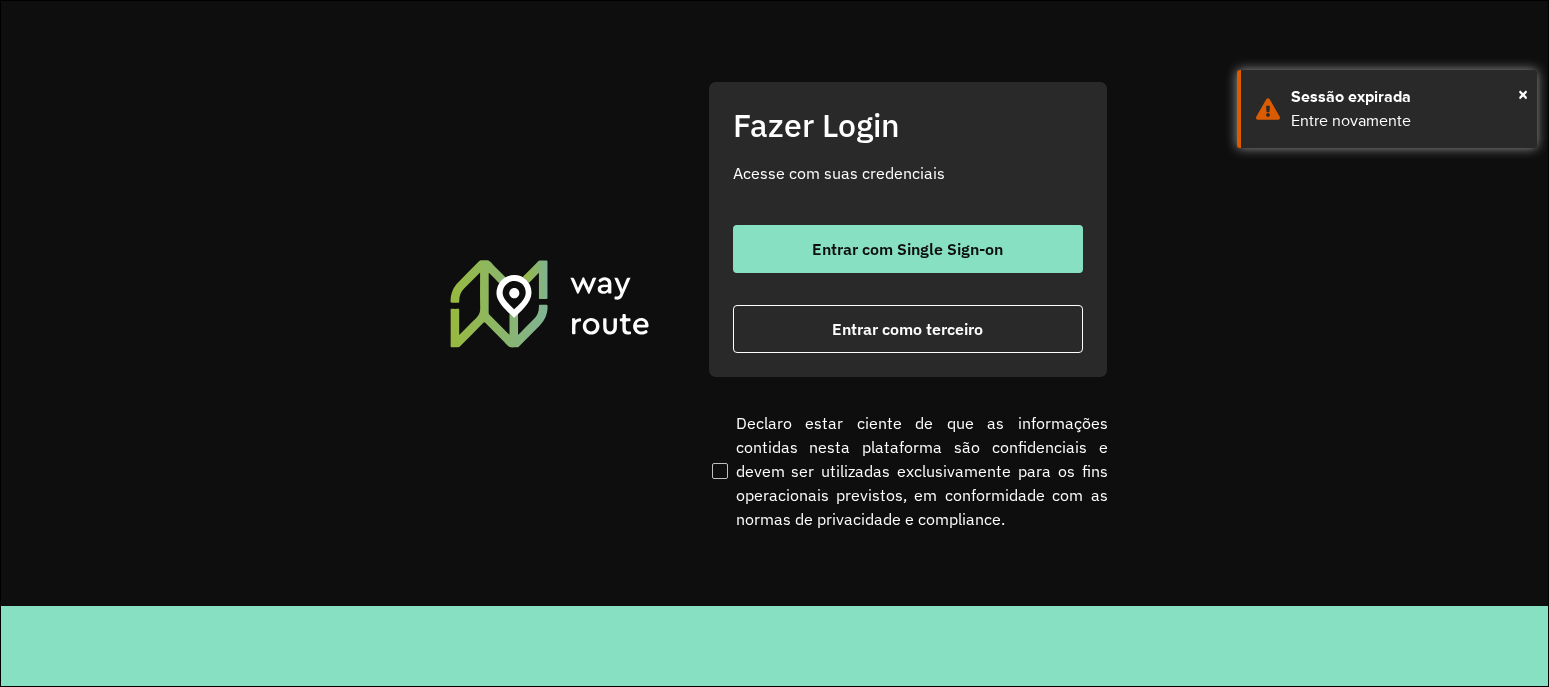 scroll, scrollTop: 0, scrollLeft: 0, axis: both 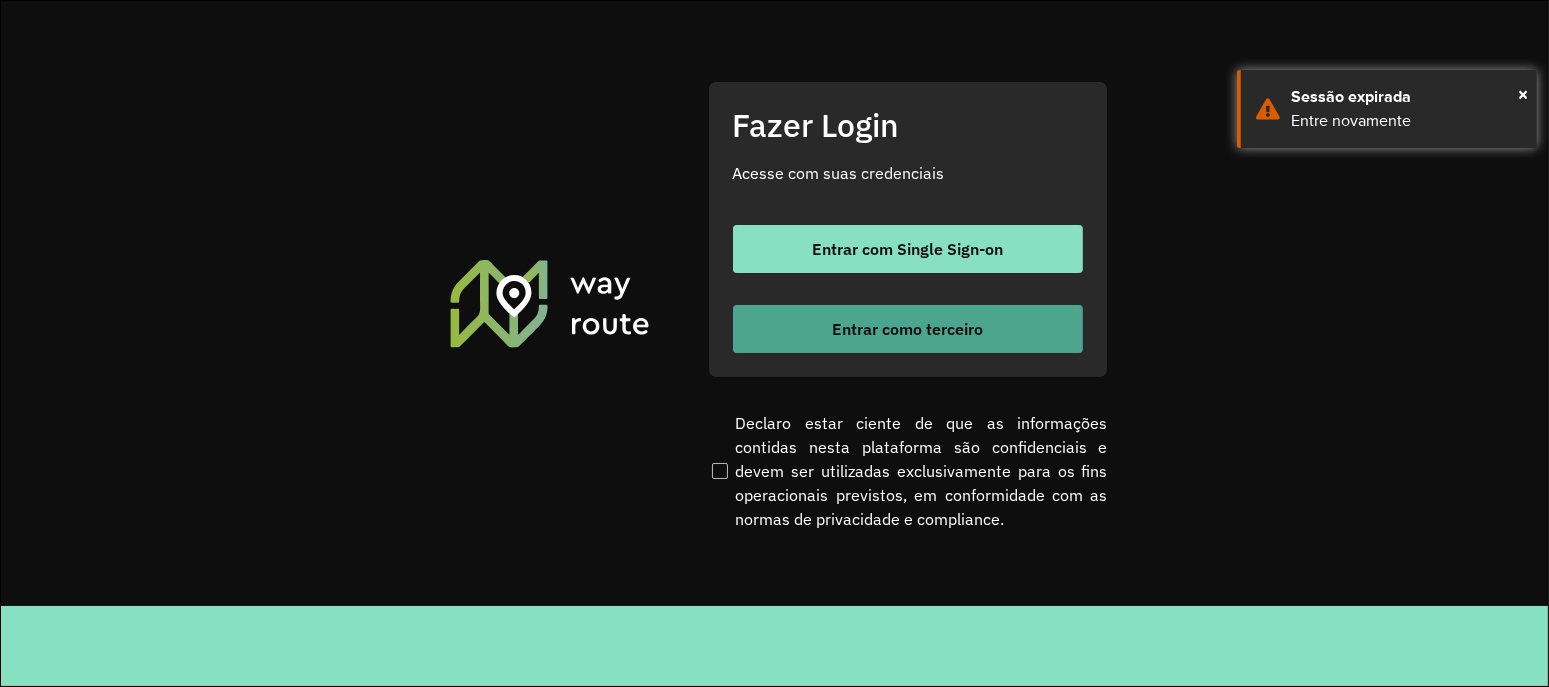 click on "Entrar como terceiro" at bounding box center [908, 329] 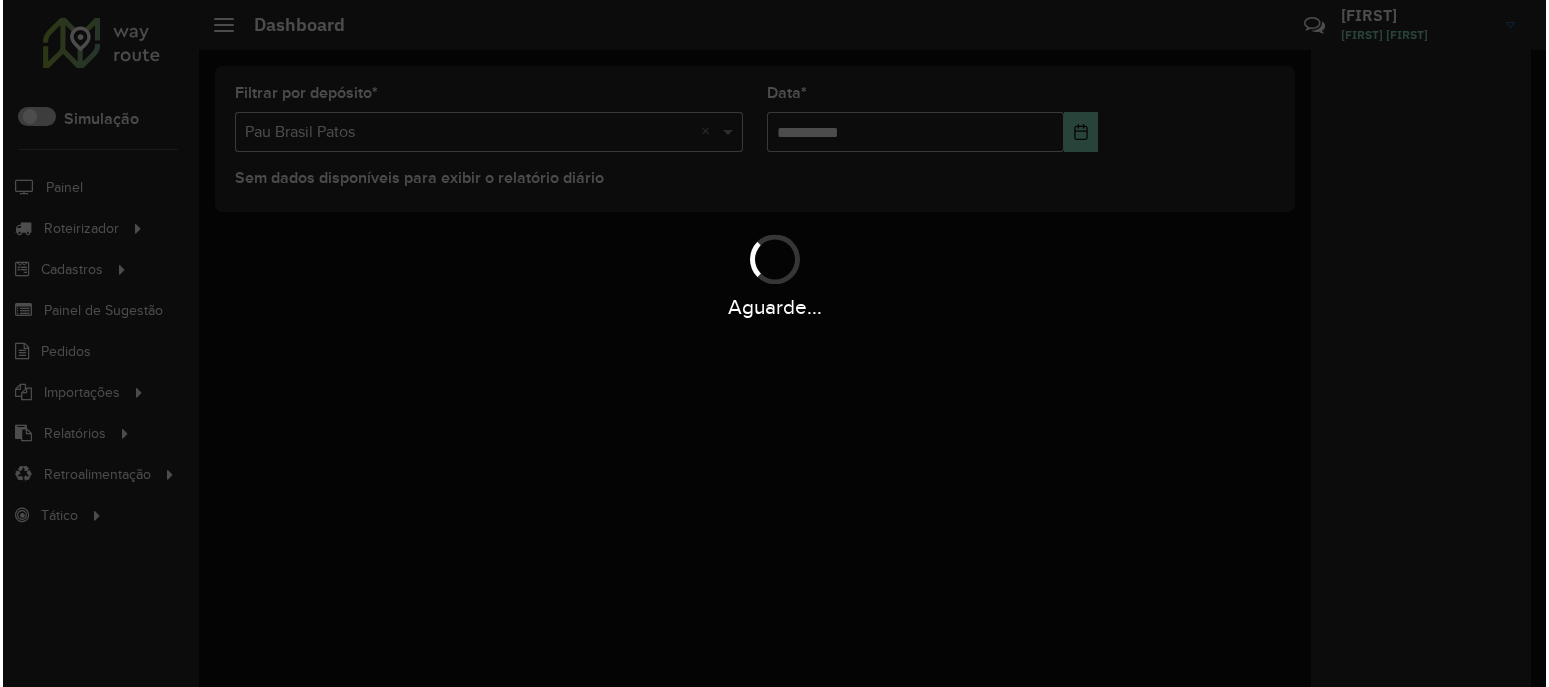 scroll, scrollTop: 0, scrollLeft: 0, axis: both 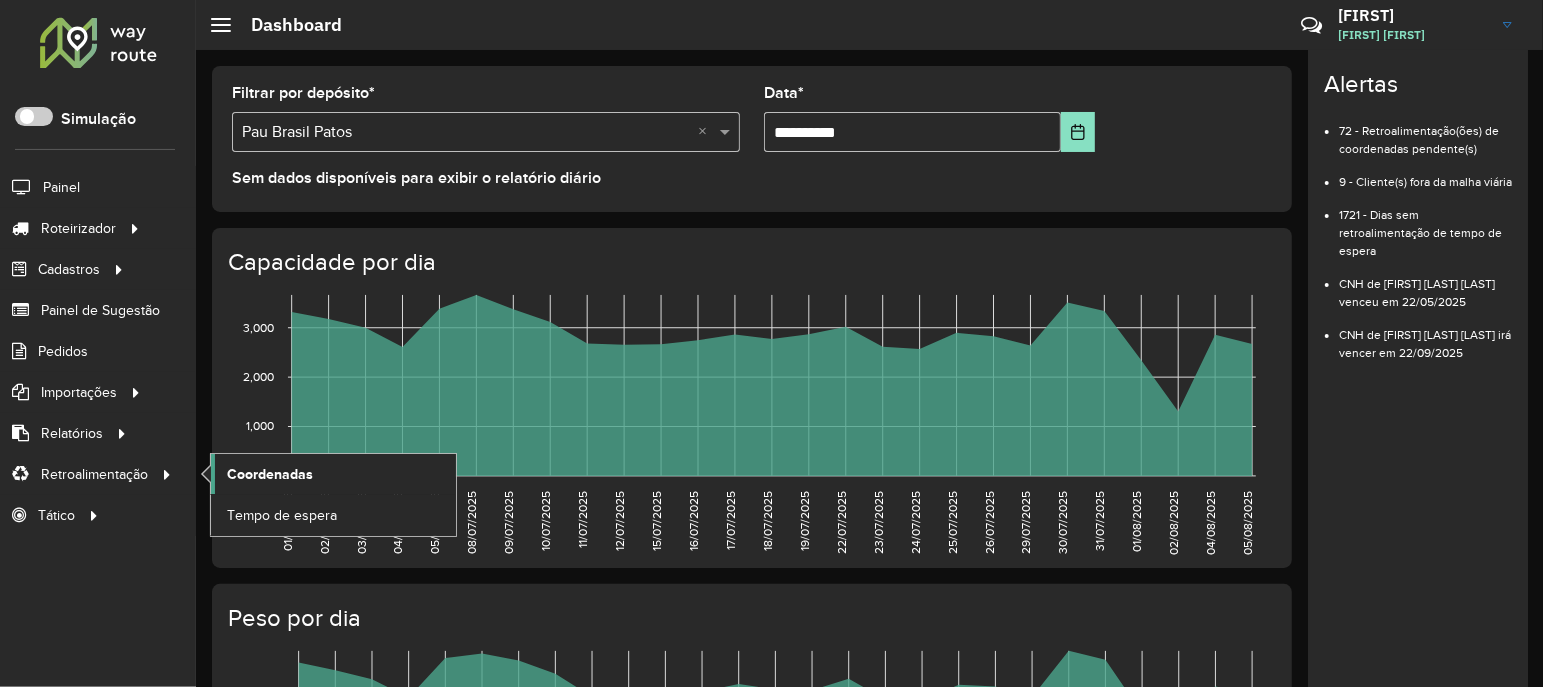click on "Coordenadas" 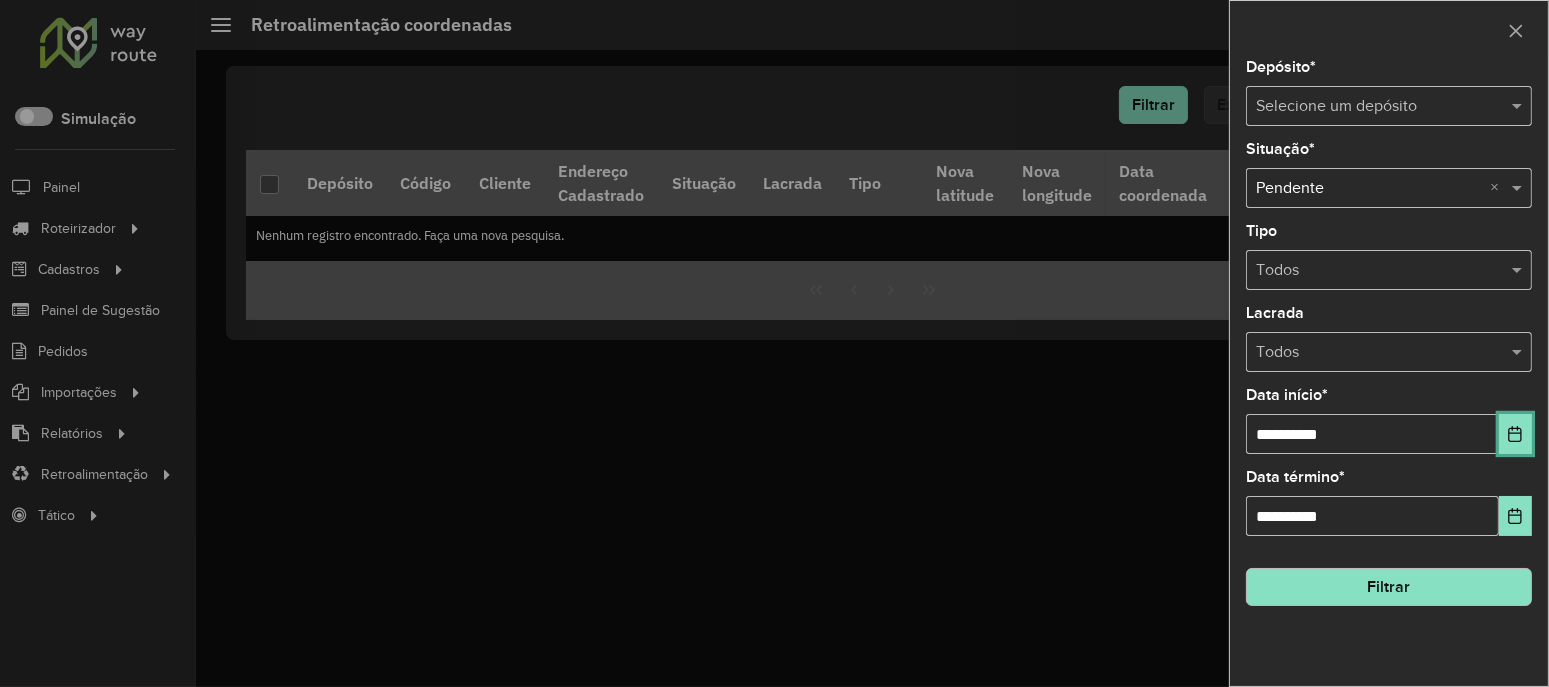 click 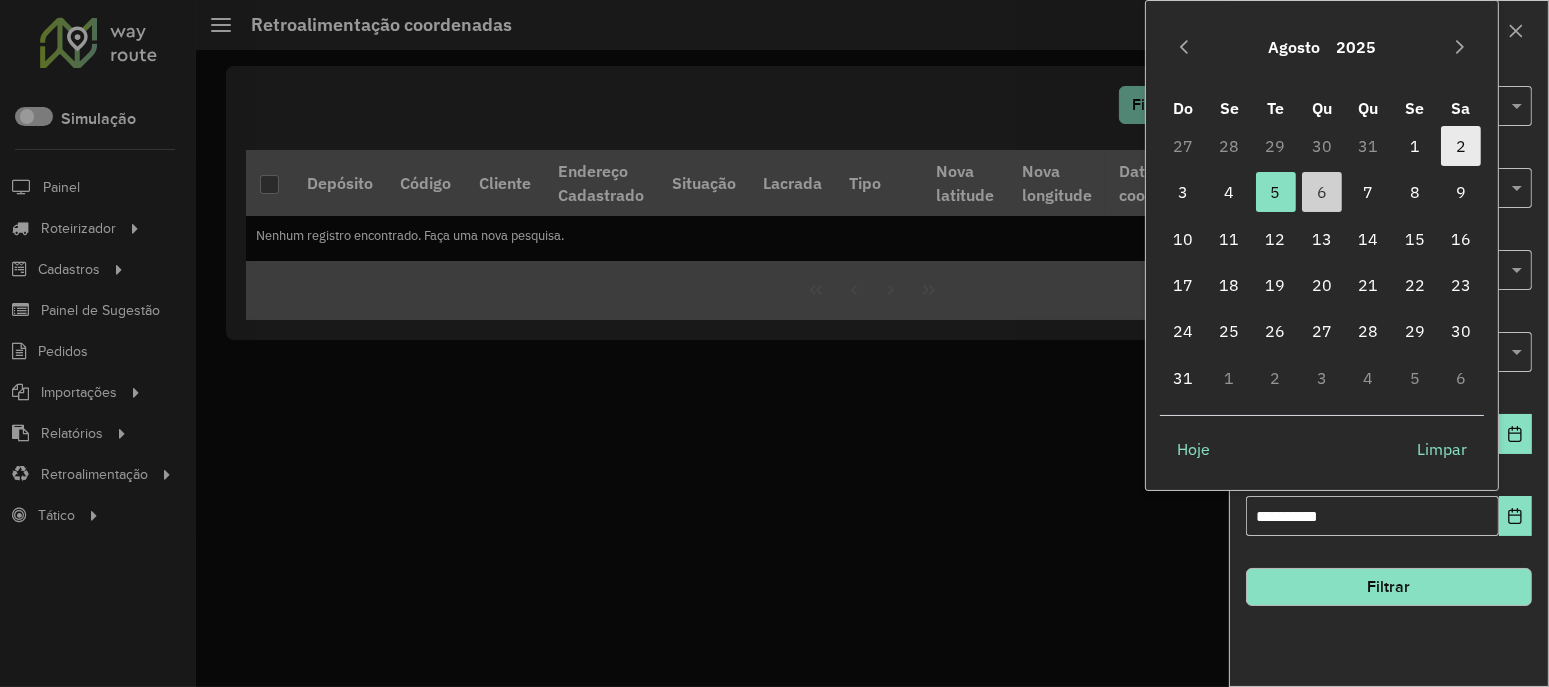 click on "2" at bounding box center (1461, 146) 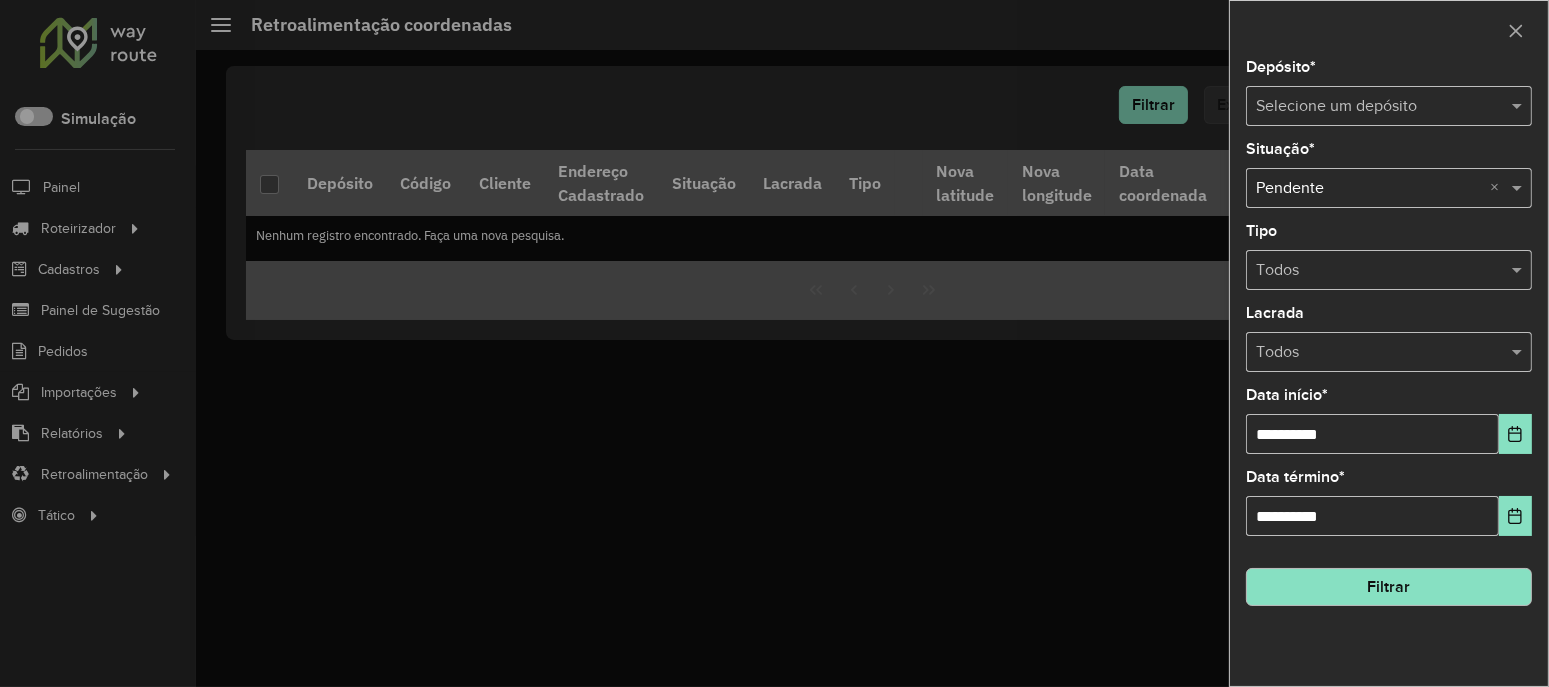 click on "Filtrar" 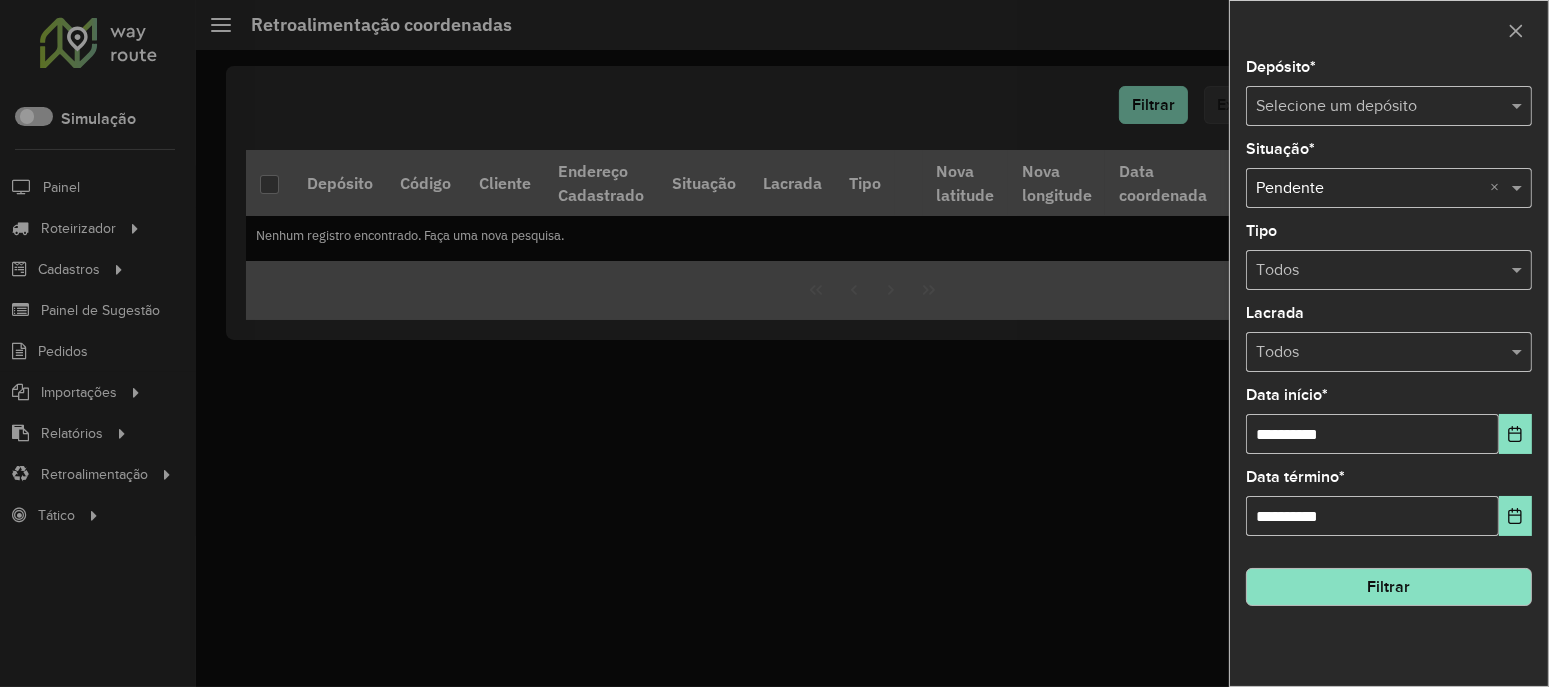 click on "Filtrar" 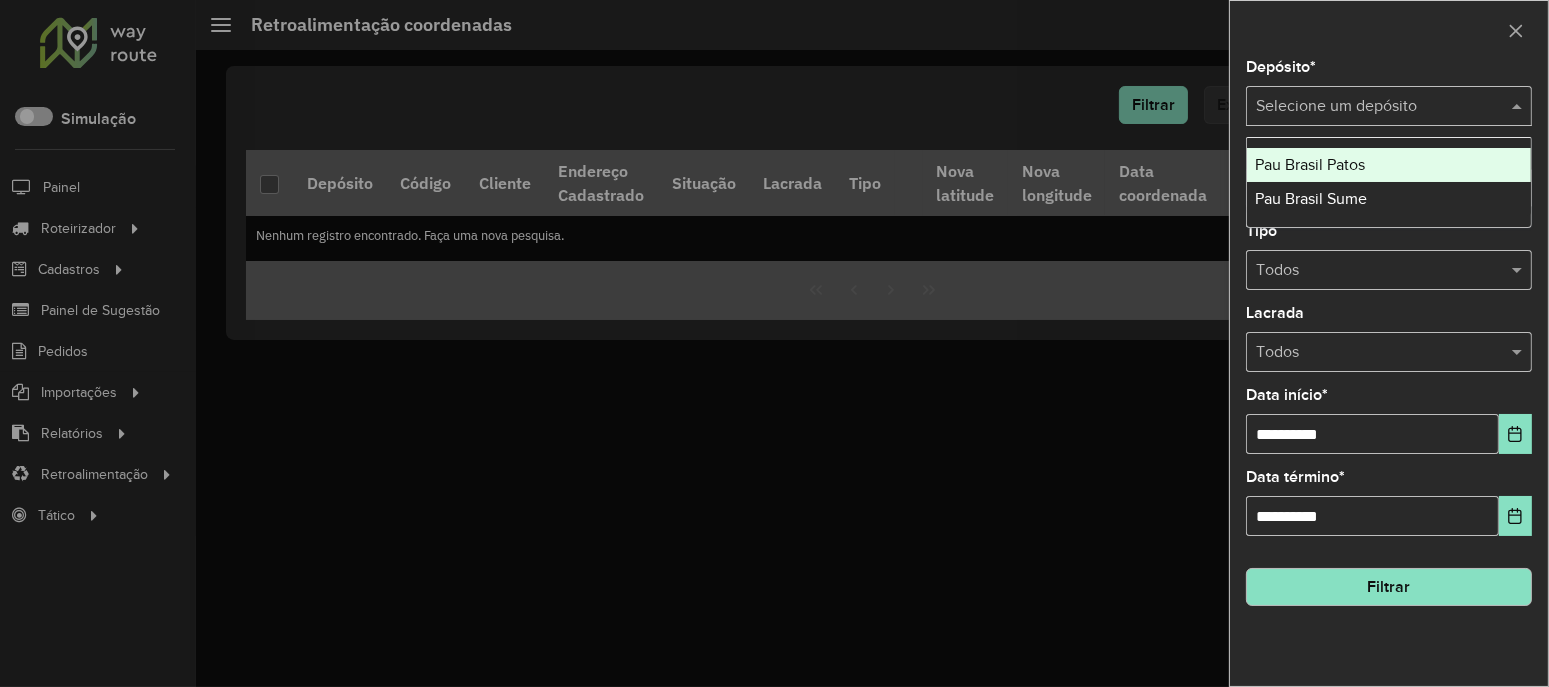 click on "Pau Brasil Patos" at bounding box center (1310, 164) 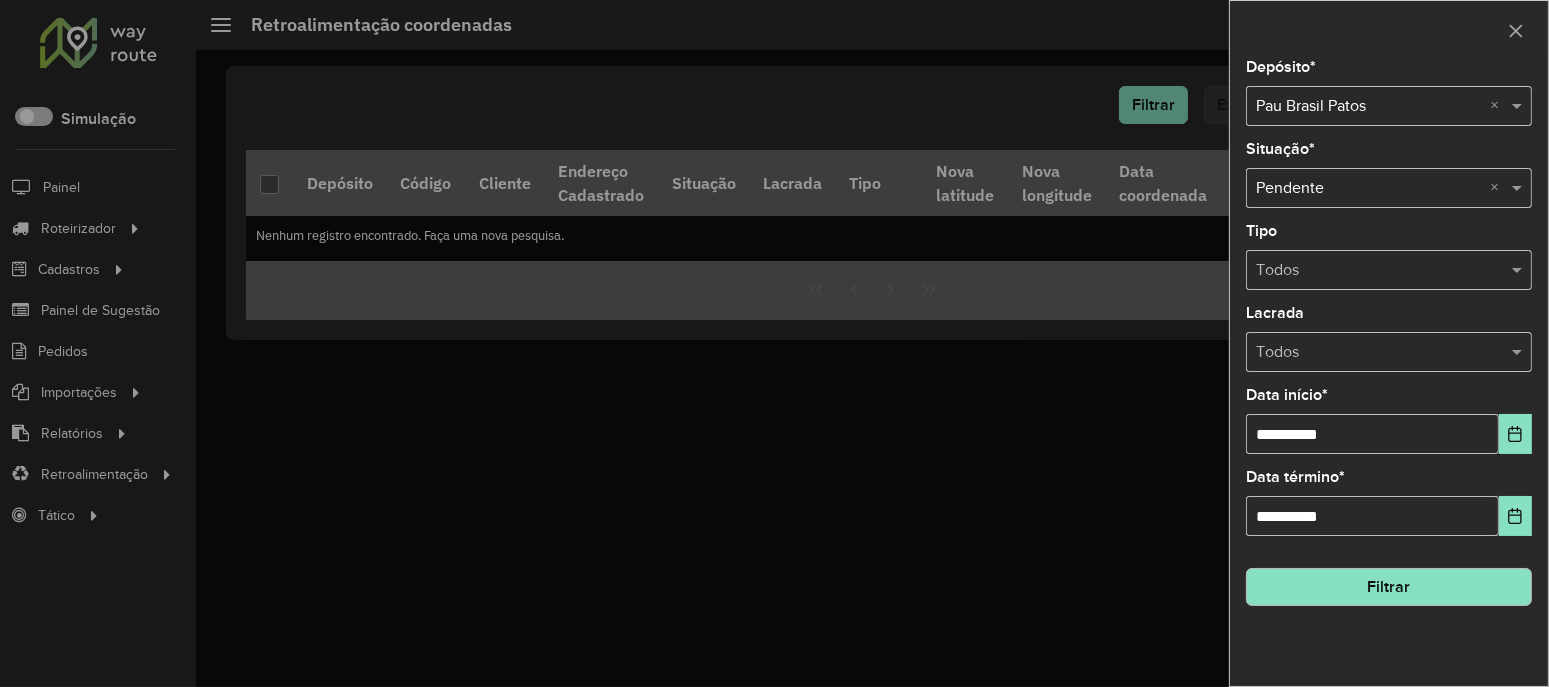click on "Filtrar" 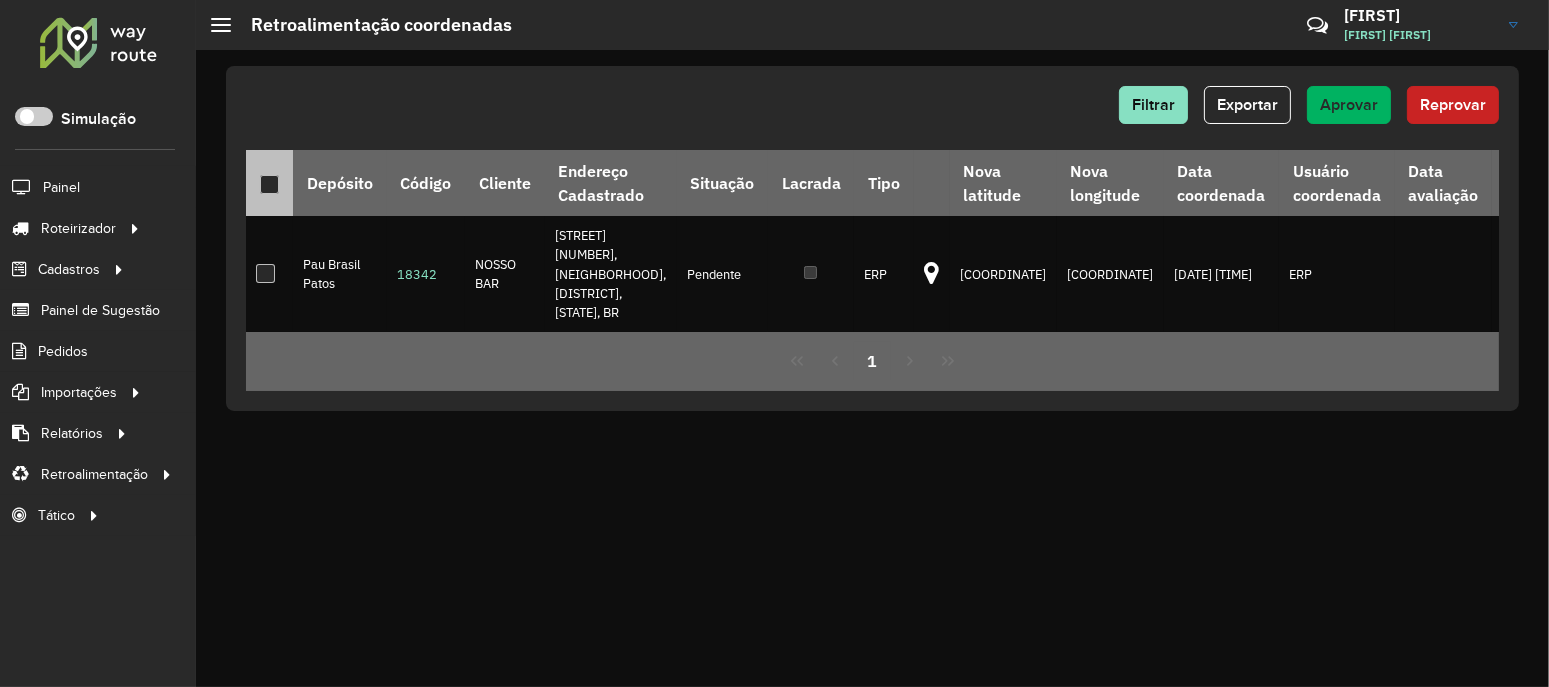 click at bounding box center [269, 184] 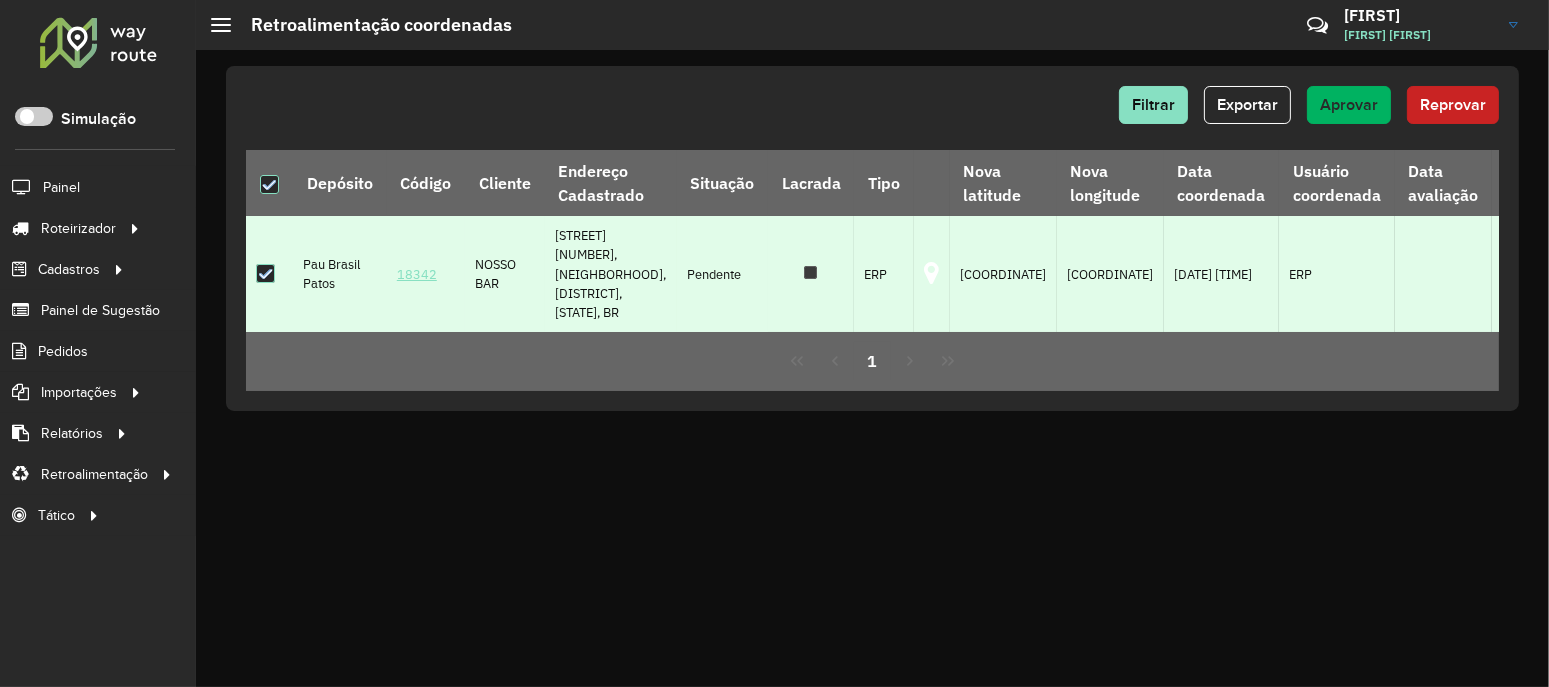 click on "18342" at bounding box center [417, 274] 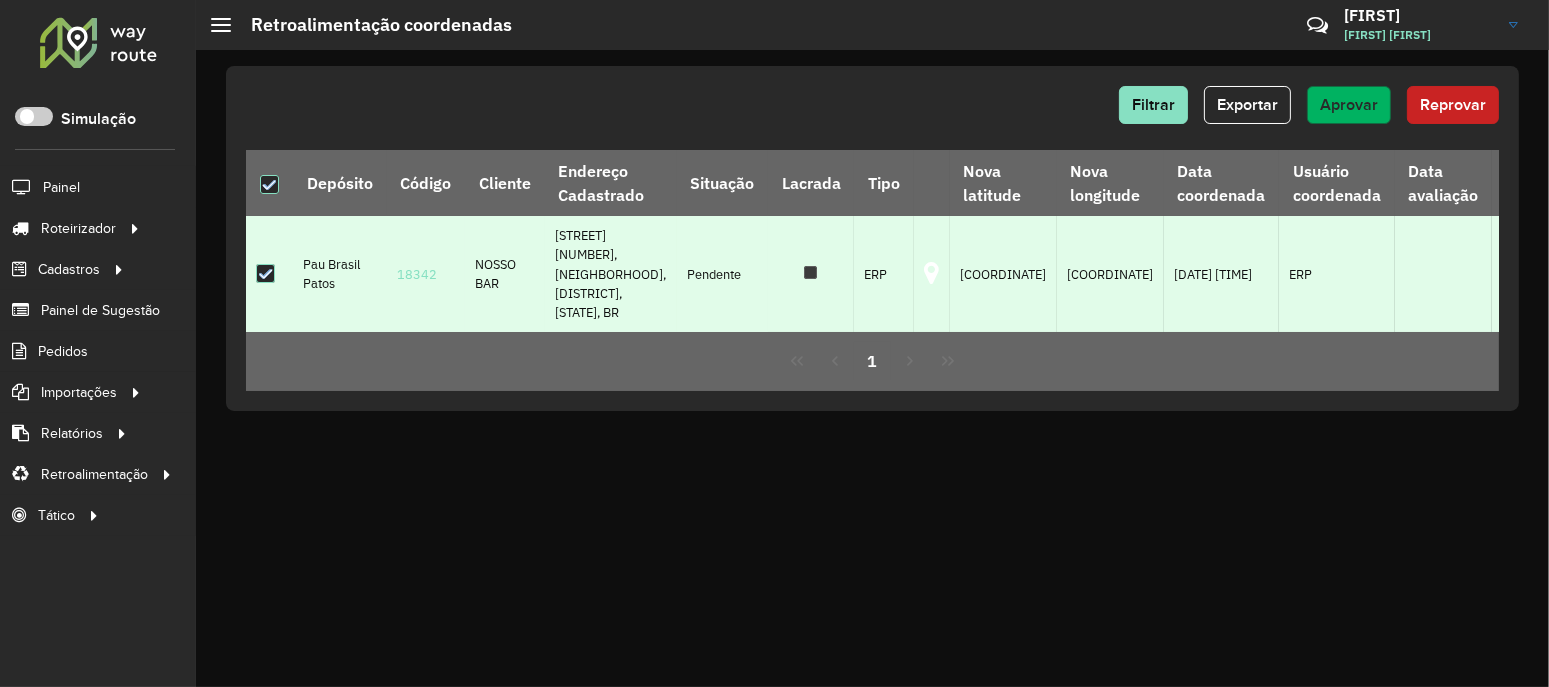 click on "Aprovar" 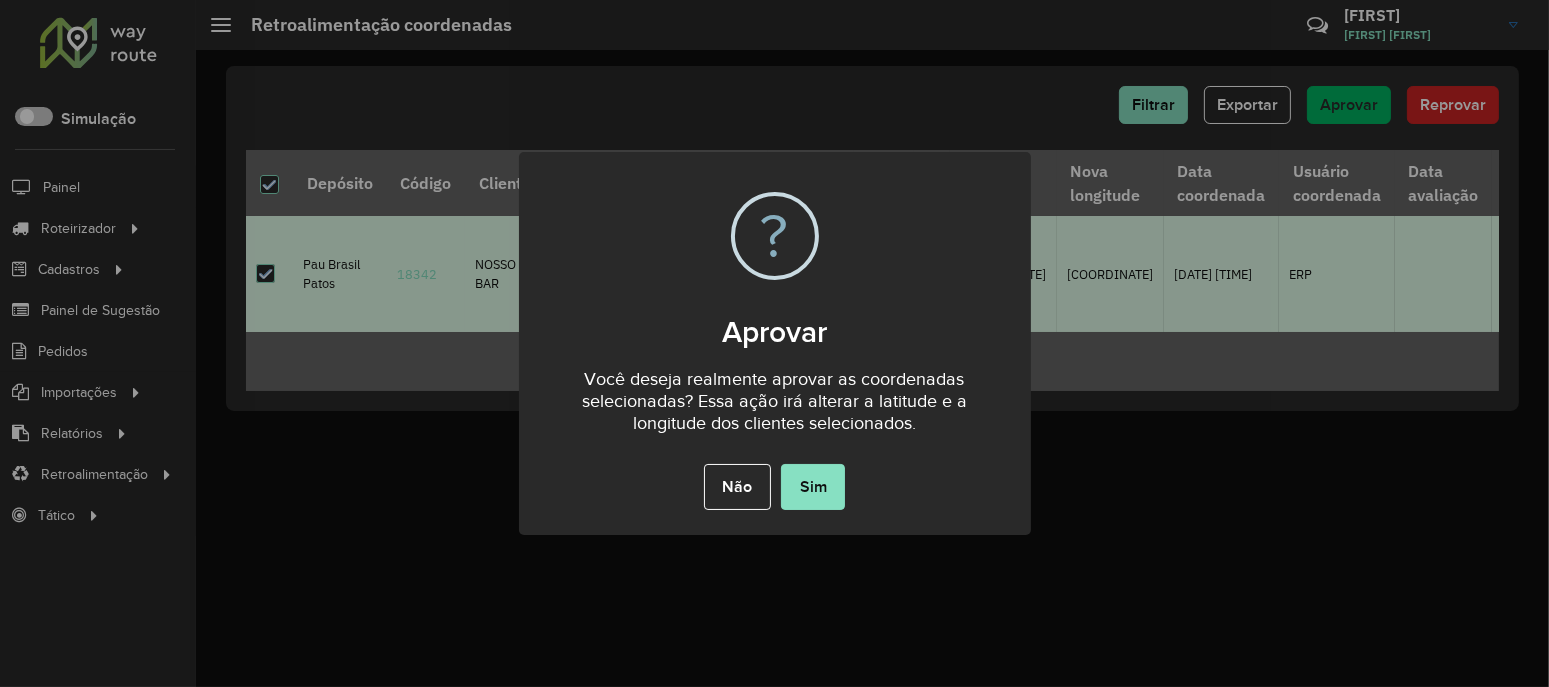 click on "× ? Aprovar Você deseja realmente aprovar as coordenadas selecionadas? Essa ação irá alterar a latitude e a longitude dos clientes selecionados. Não No Sim" at bounding box center [774, 343] 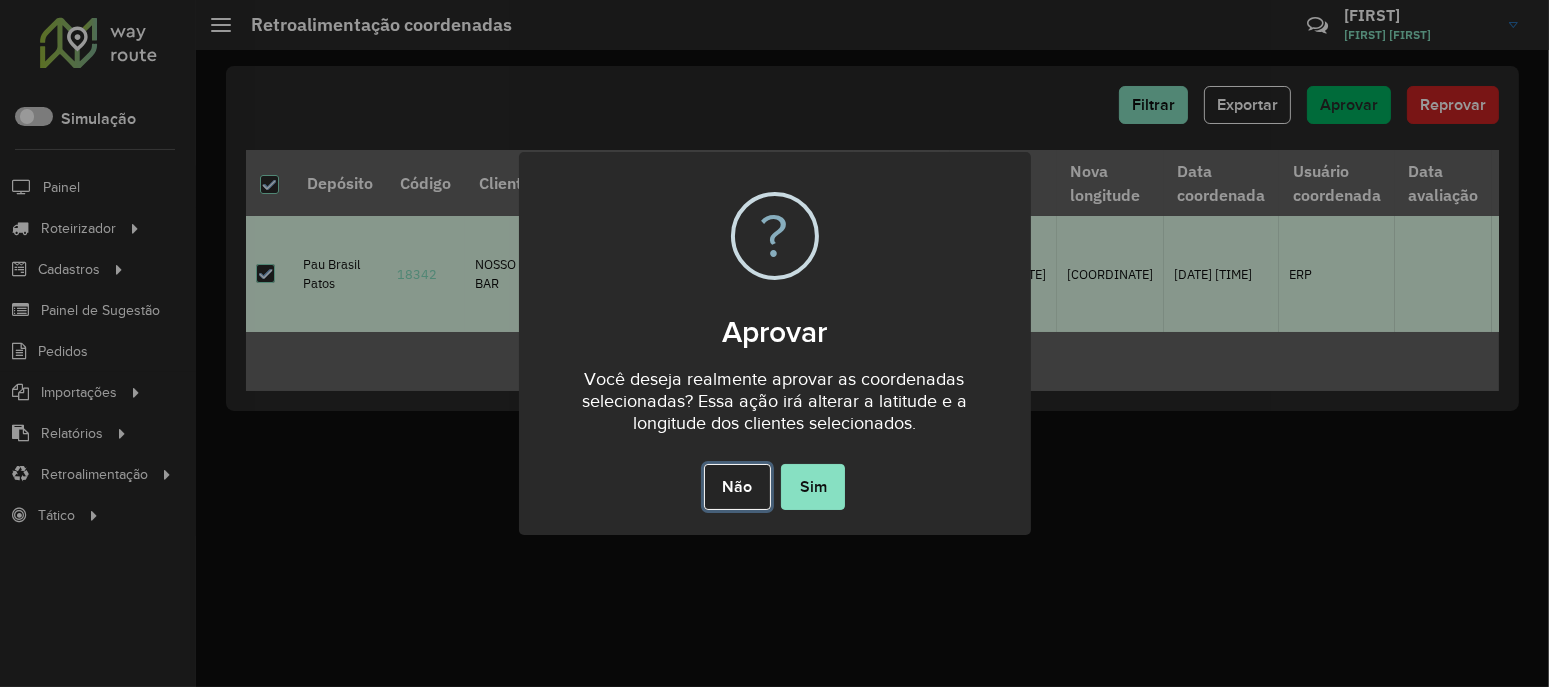 click on "Não" at bounding box center (737, 487) 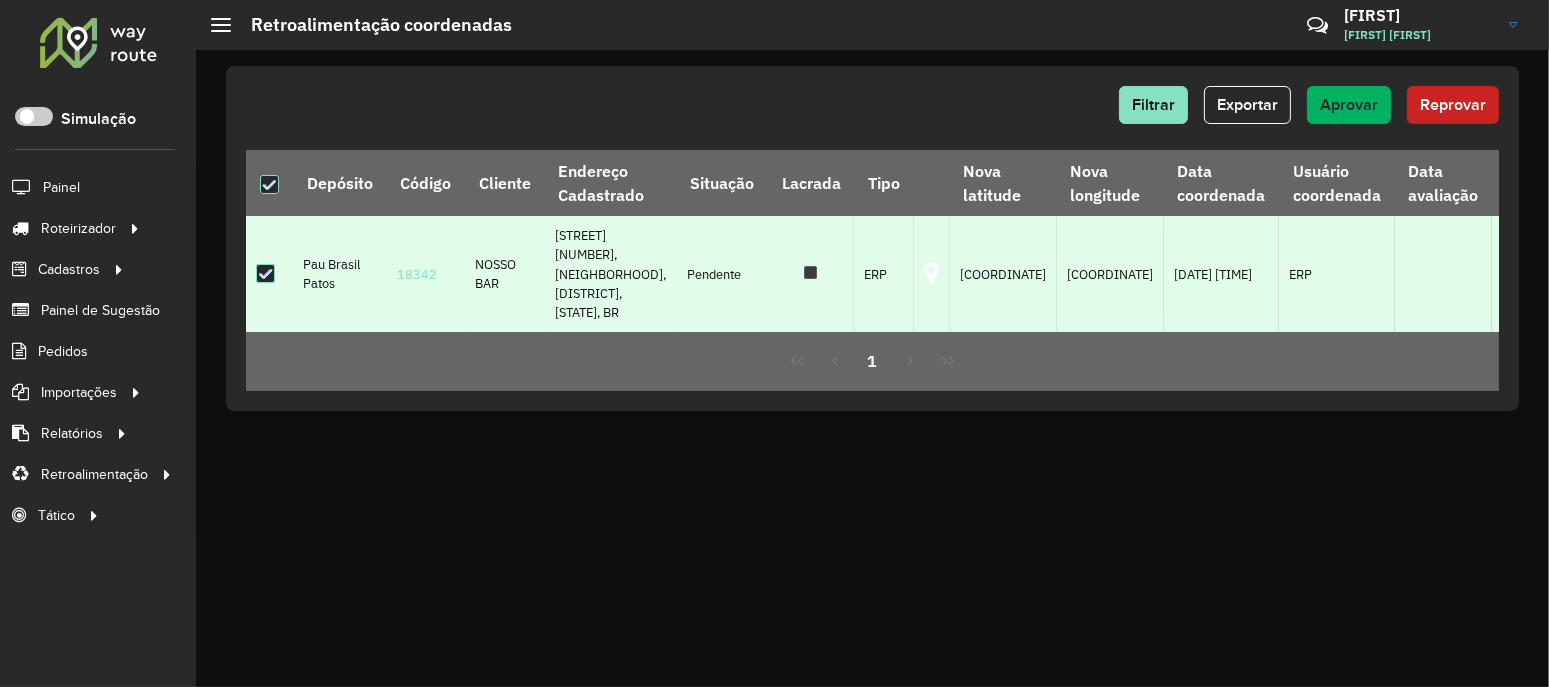 drag, startPoint x: 571, startPoint y: 420, endPoint x: 277, endPoint y: 238, distance: 345.7745 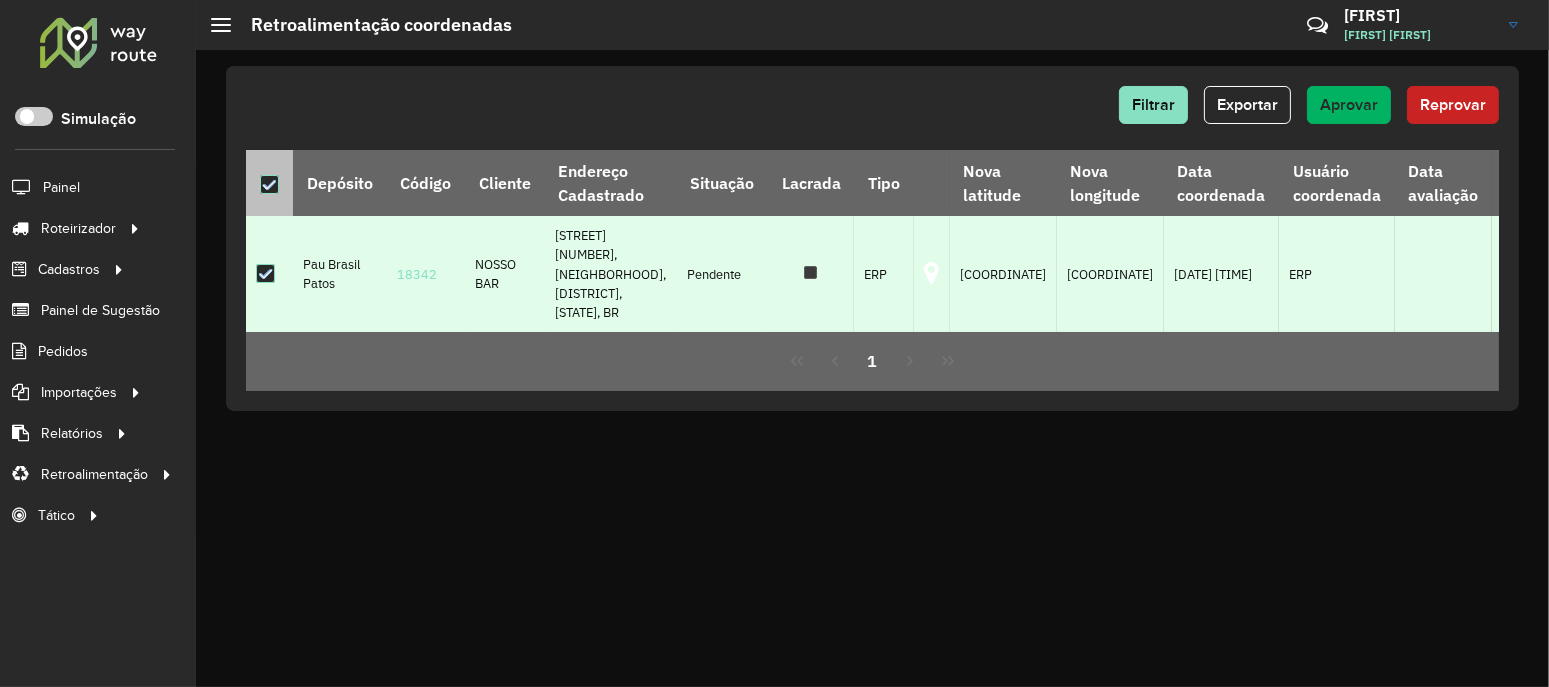 click at bounding box center (269, 183) 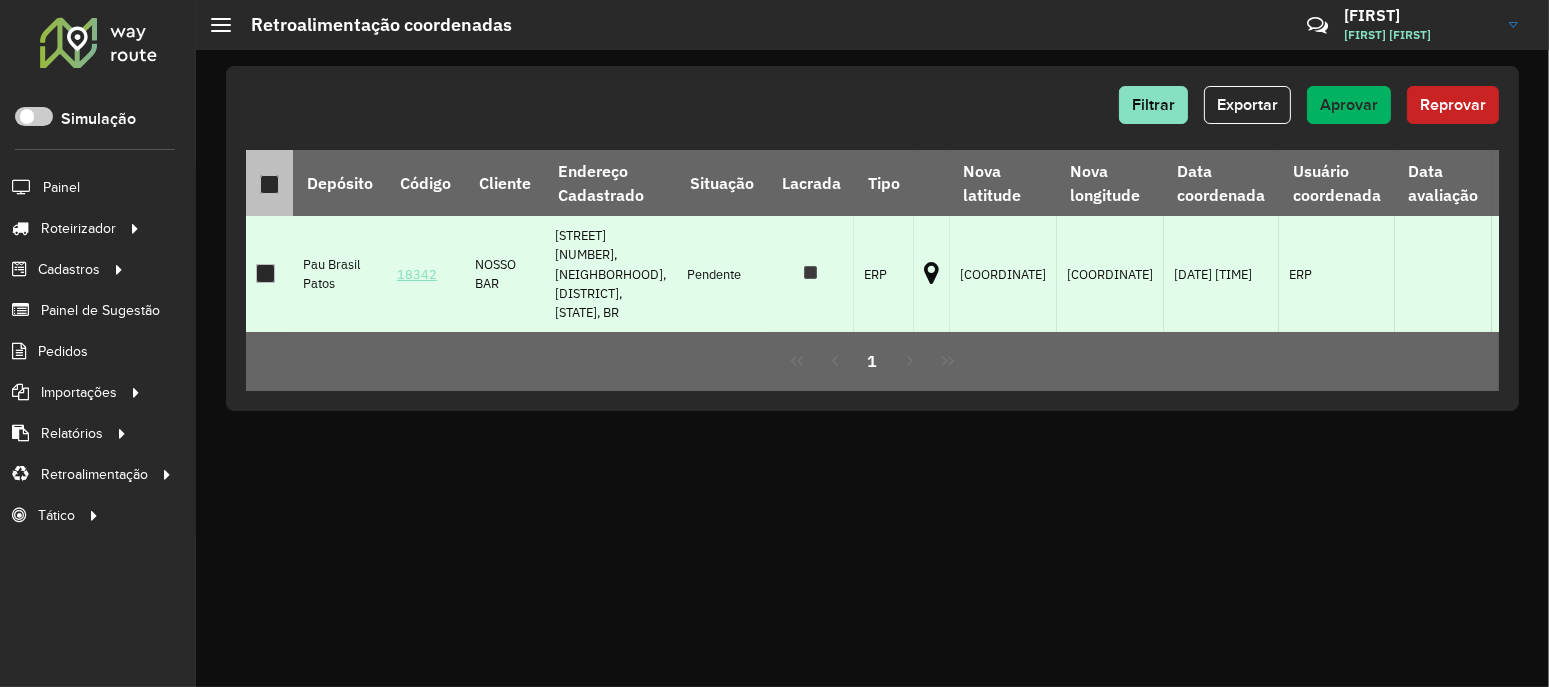 click on "18342" at bounding box center (417, 274) 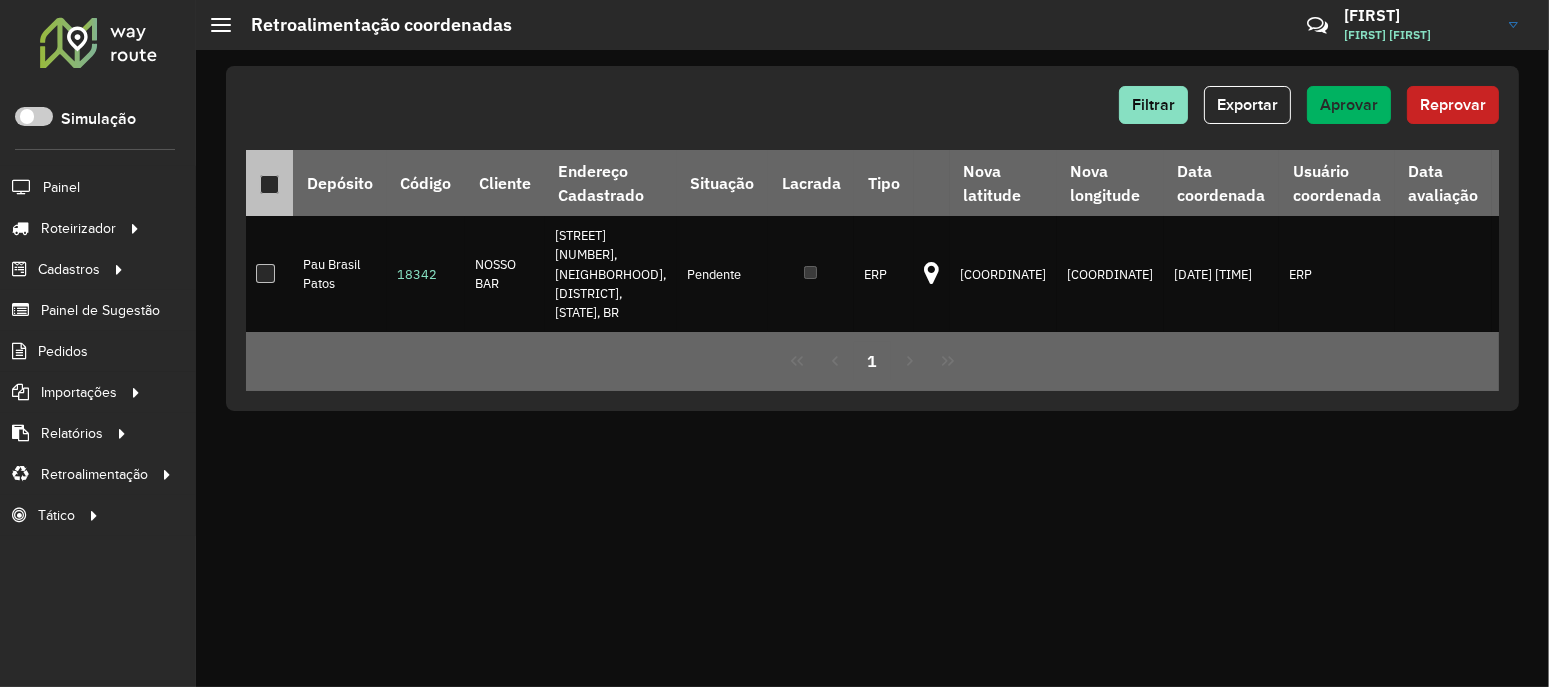 click at bounding box center [269, 184] 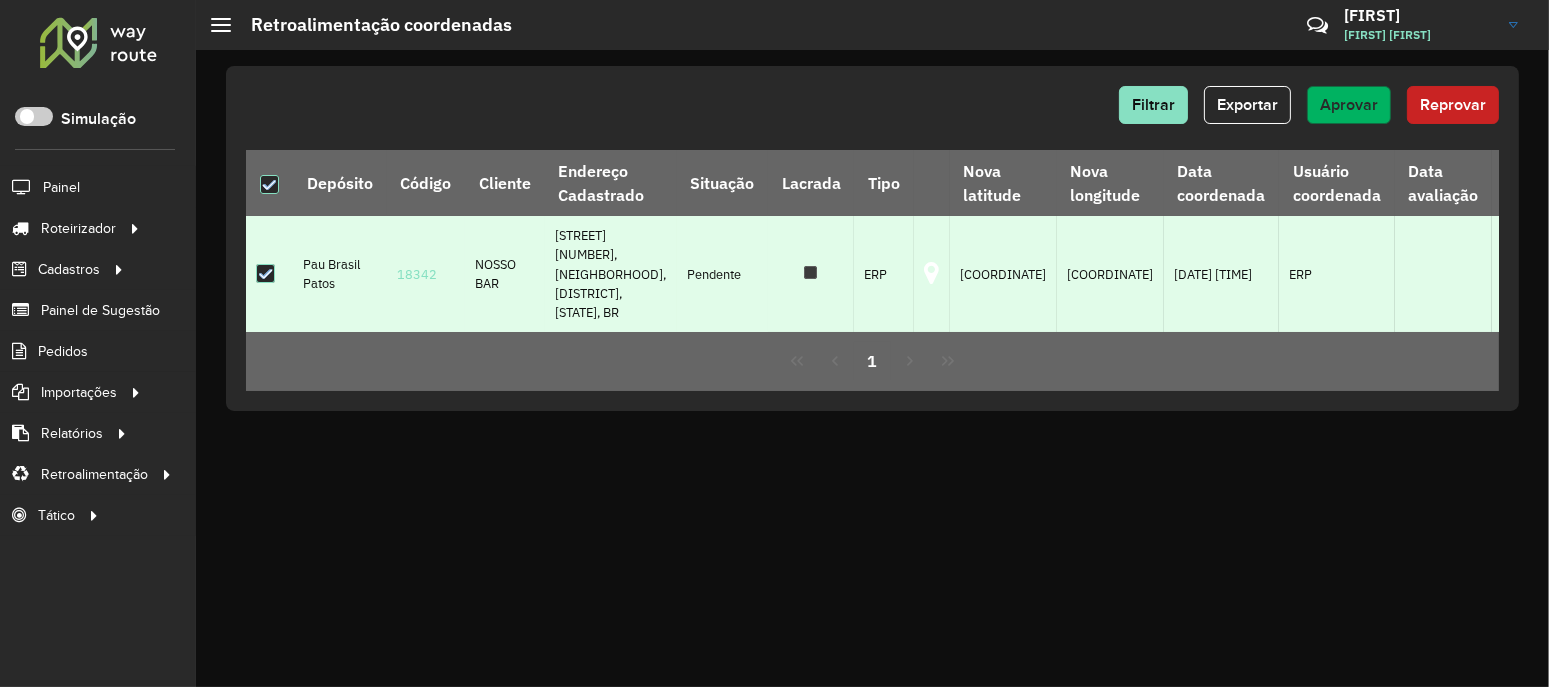 click on "Aprovar" 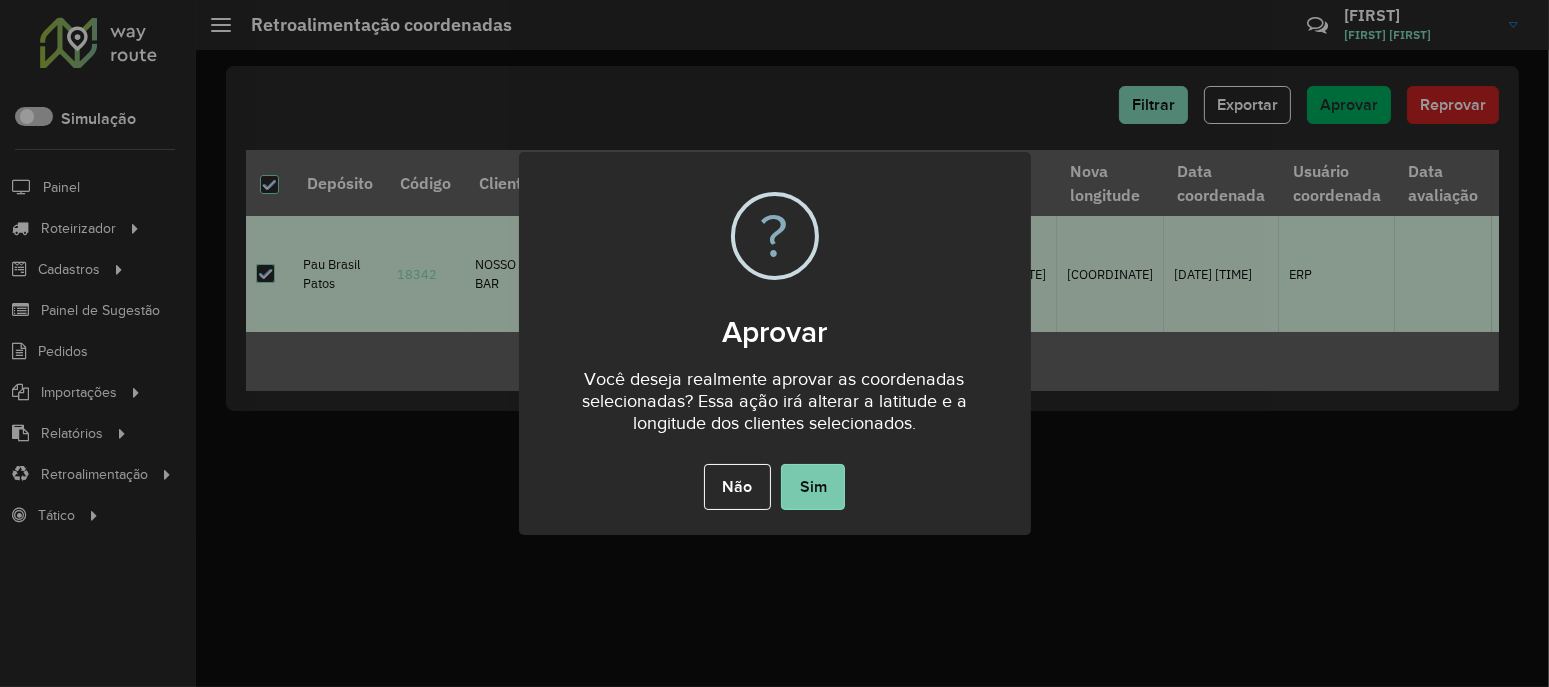 click on "Sim" at bounding box center [813, 487] 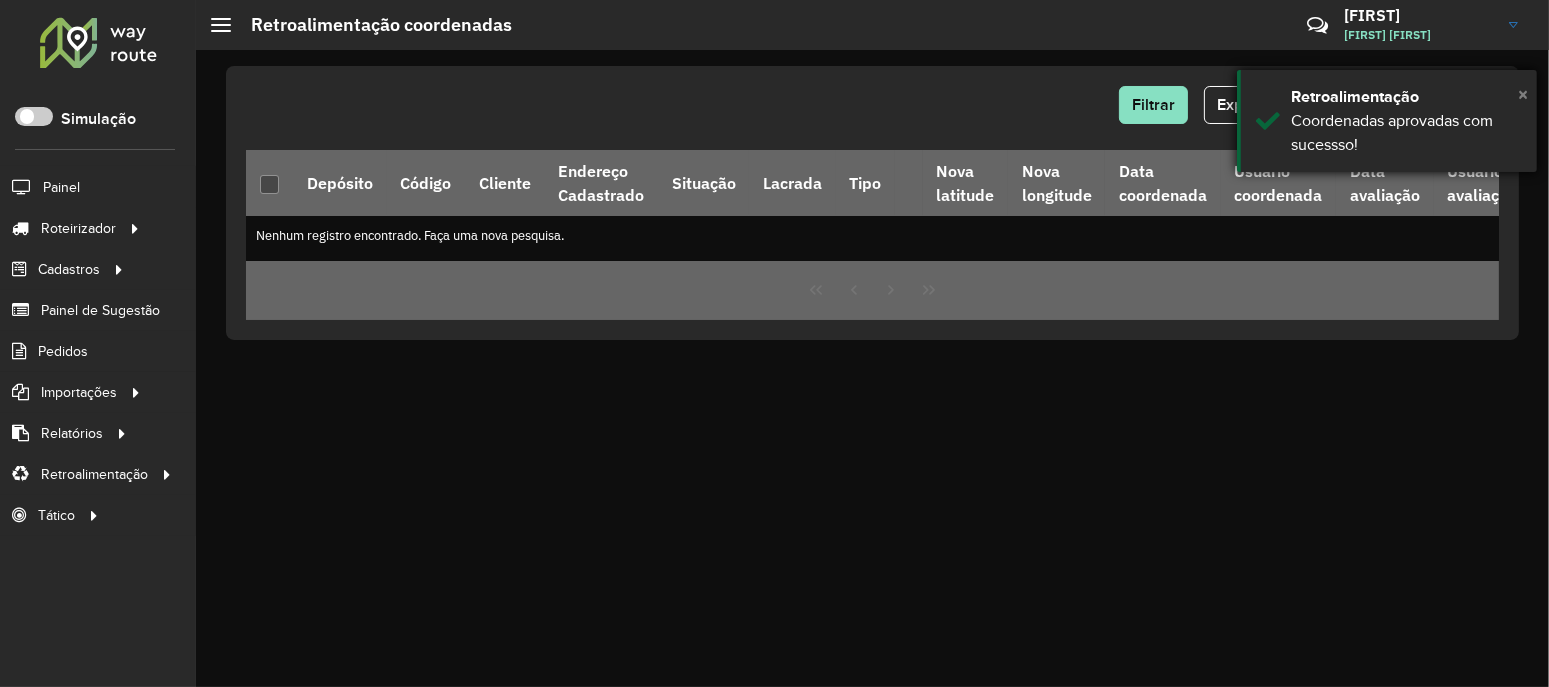 click on "×" at bounding box center [1523, 94] 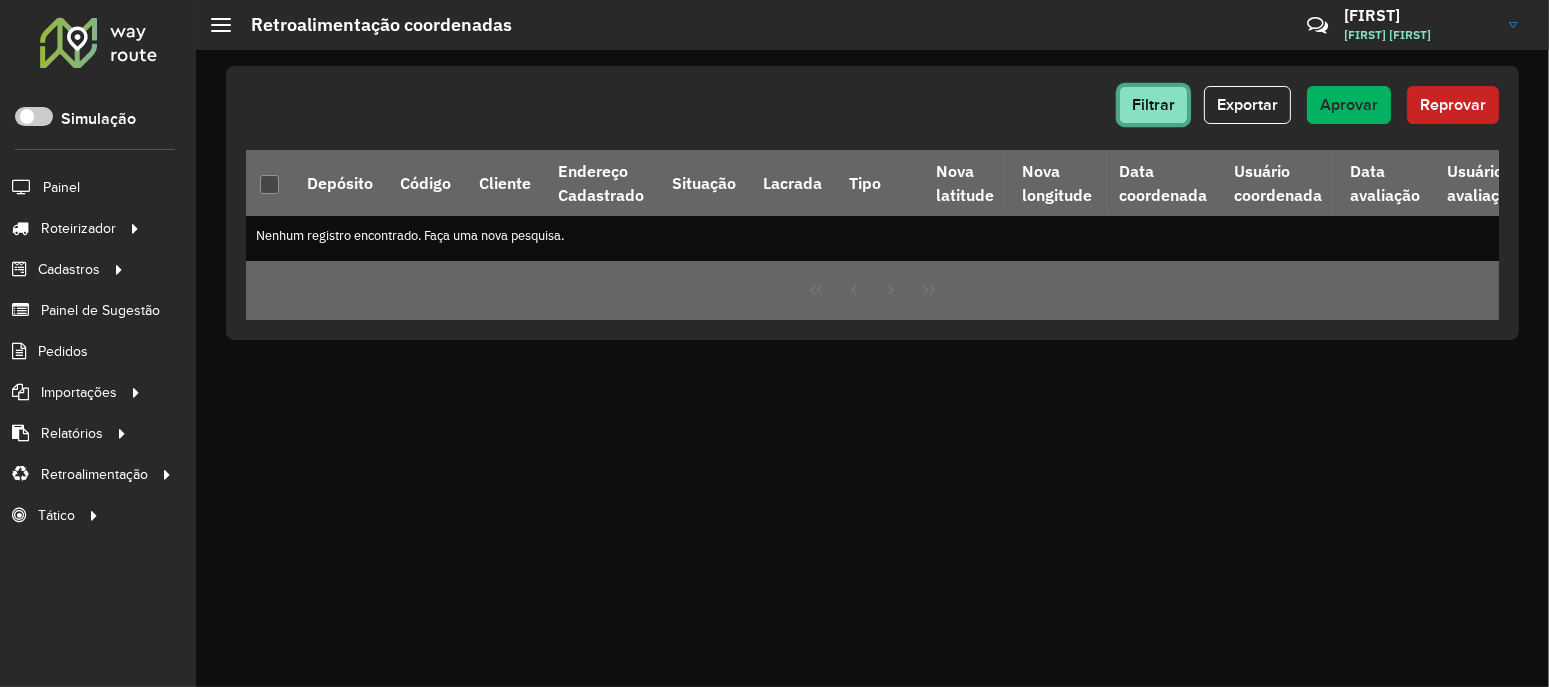 click on "Filtrar" 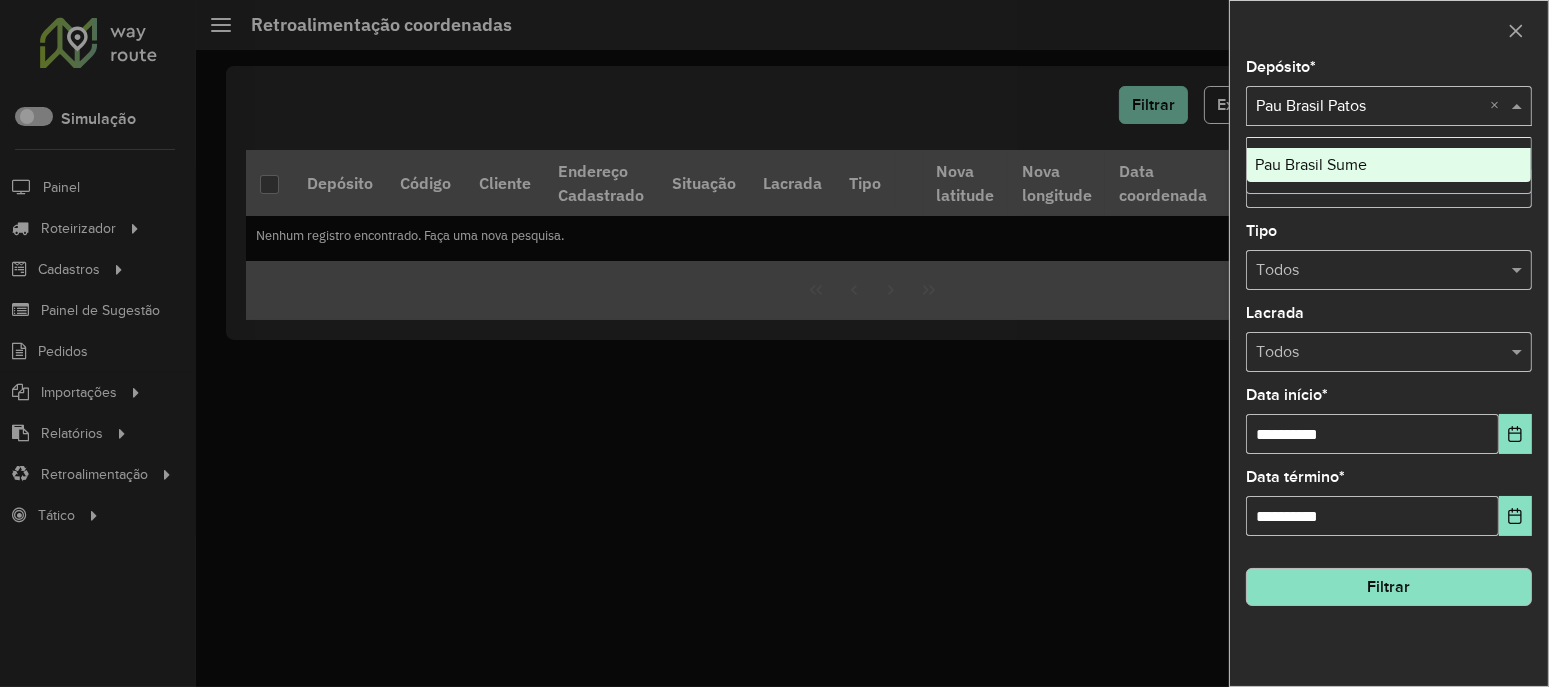 click at bounding box center [1369, 107] 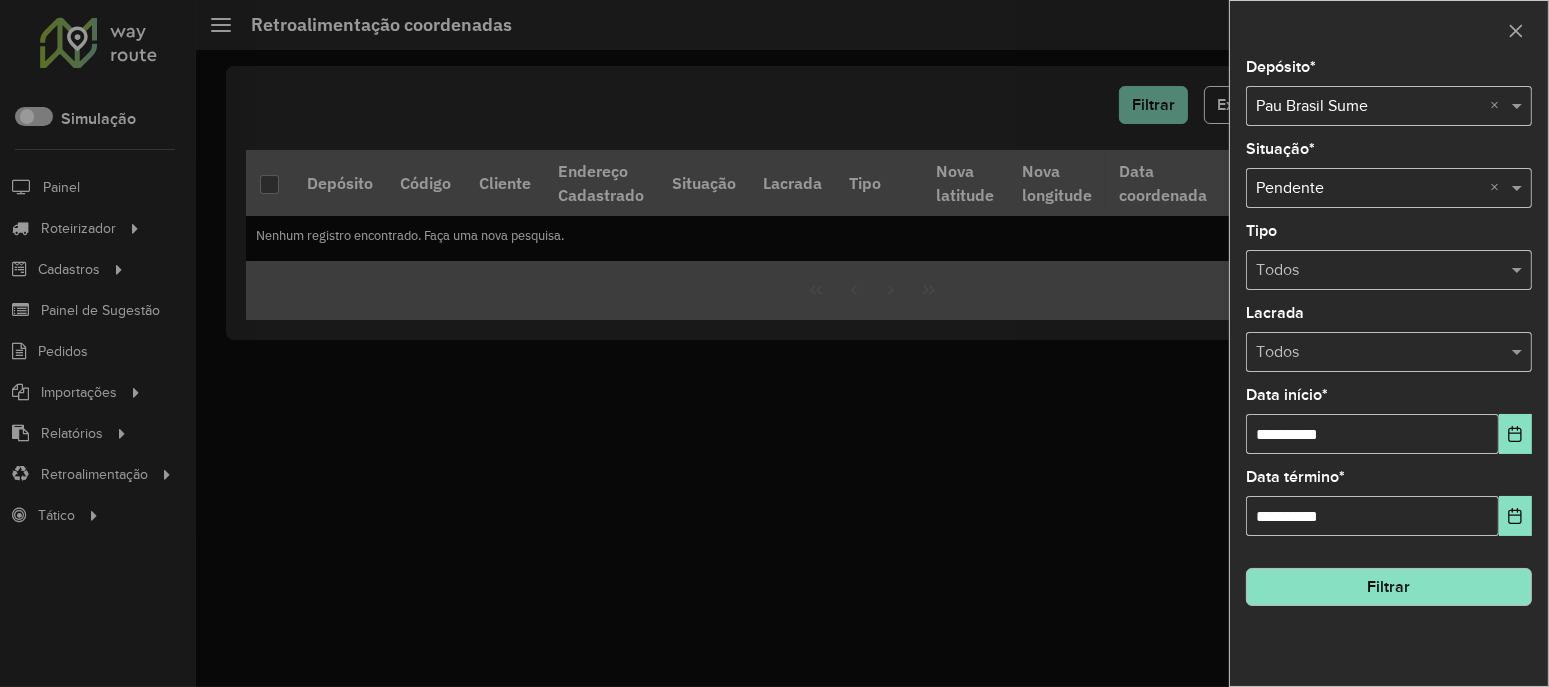 click on "Filtrar" 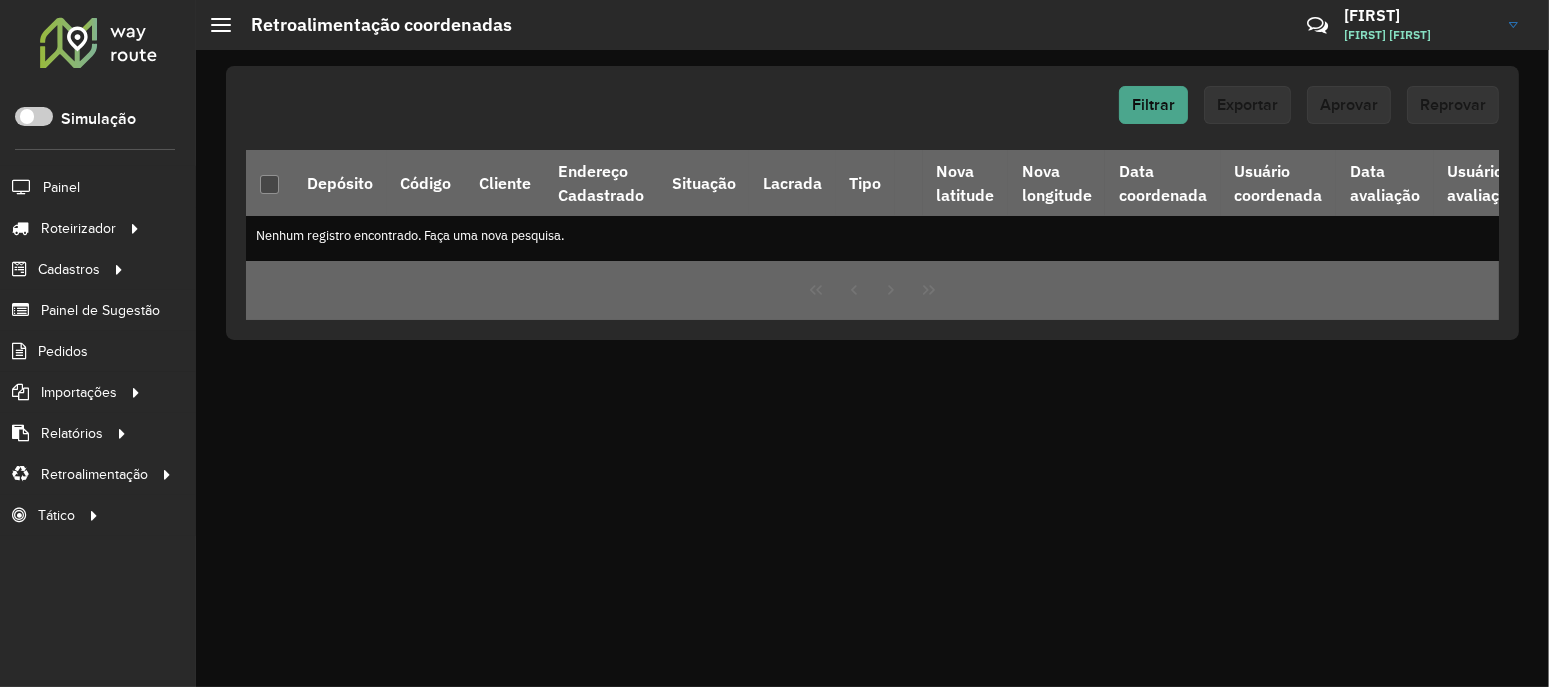 drag, startPoint x: 1147, startPoint y: 132, endPoint x: 1152, endPoint y: 109, distance: 23.537205 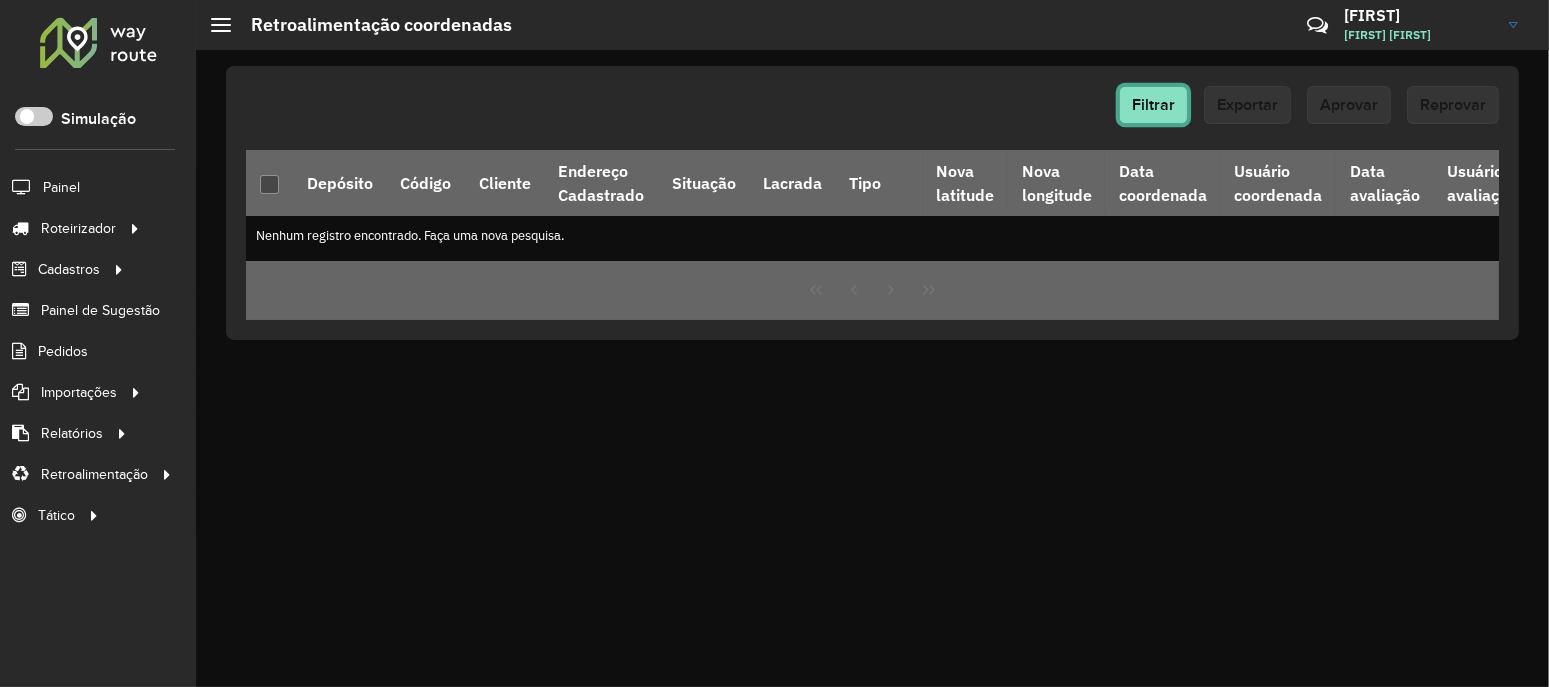 click on "Filtrar" 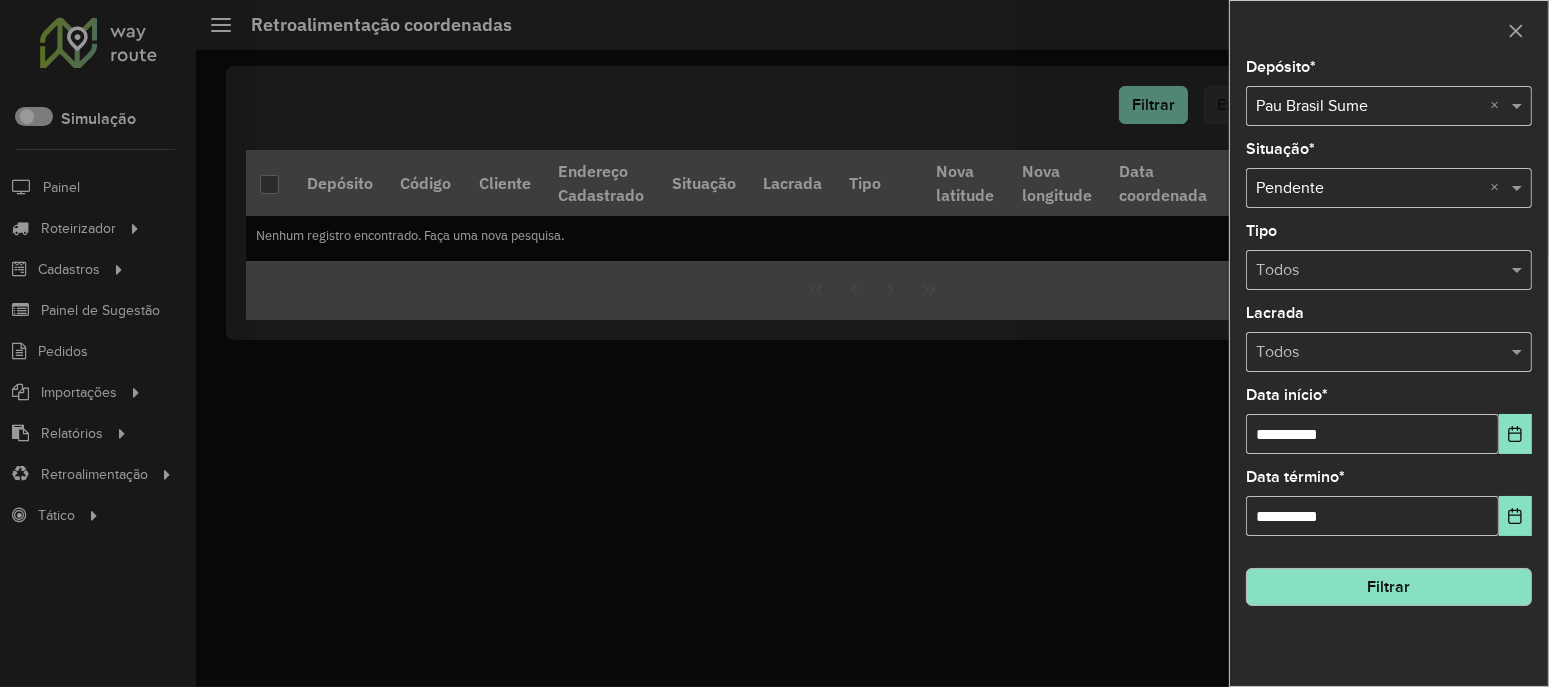 click on "Filtrar" 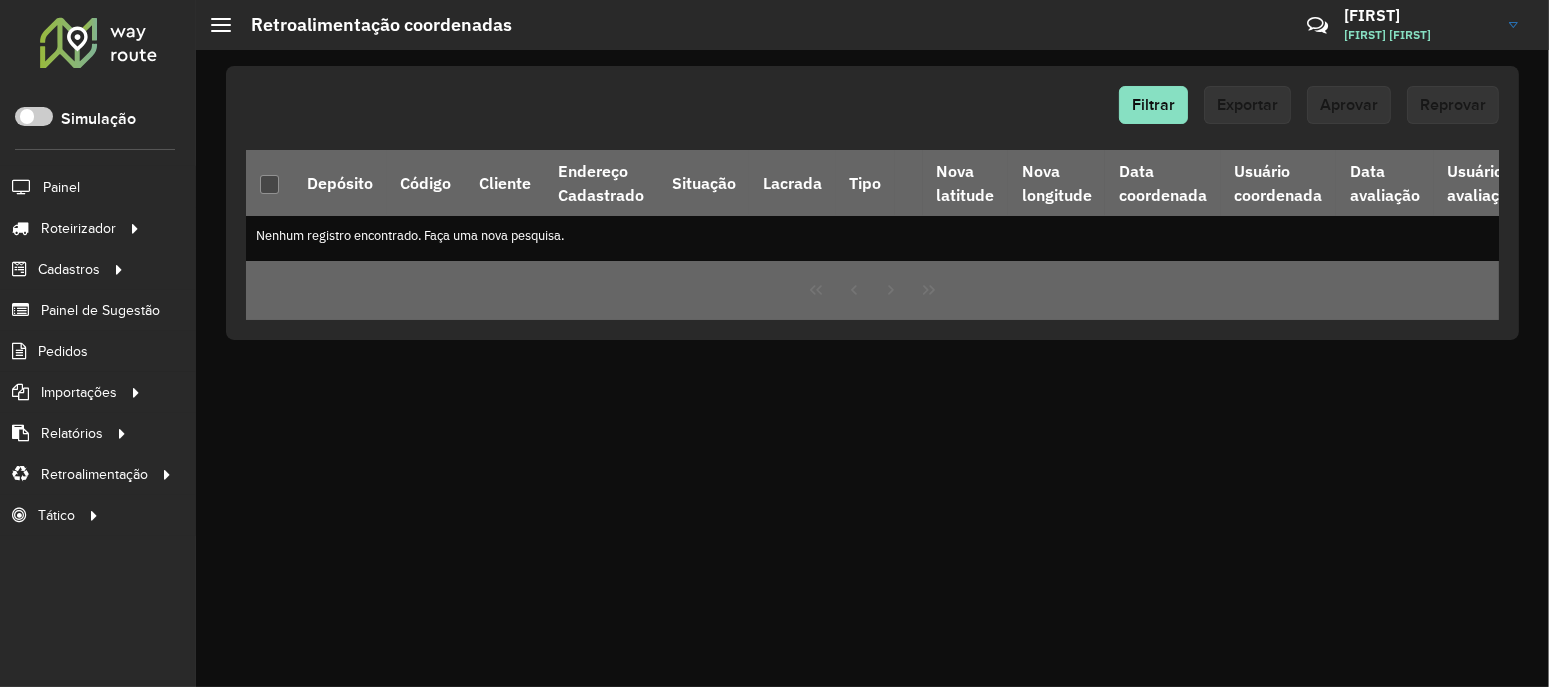 click on "Roteirizador AmbevTech Simulação Painel Roteirizador Entregas Vendas Cadastros Checkpoint Classificações de venda Cliente Consulta de setores Depósito Disponibilidade de veículos Fator tipo de produto Gabarito planner Grupo Rota Fator Tipo Produto Grupo de rotas exclusiva Grupo de setores Layout integração Modelo Parada Pedágio Perfil de Vendedor Ponto de apoio FAD Produto Restrição de Atendimento Planner Rodízio de placa Rota exclusiva FAD Rótulo Setor Setor Planner Tipo de cliente Tipo de veículo Tipo de veículo RN Transportadora Vendedor Veículo Painel de Sugestão Pedidos Importações Classificação e volume de venda Clientes Fator tipo produto Gabarito planner Grade de atendimento Janela de atendimento Localização Pedidos Restrição de Atendimento Planner Tempo de espera Vendedor Veículos Relatórios Ações da sessão Clientes Clientes fora malha Exclusão pedido Fator tipo de produto Filtros da sessão Indicadores roteirização Integração automática Pedidos agrupados Romaneio" 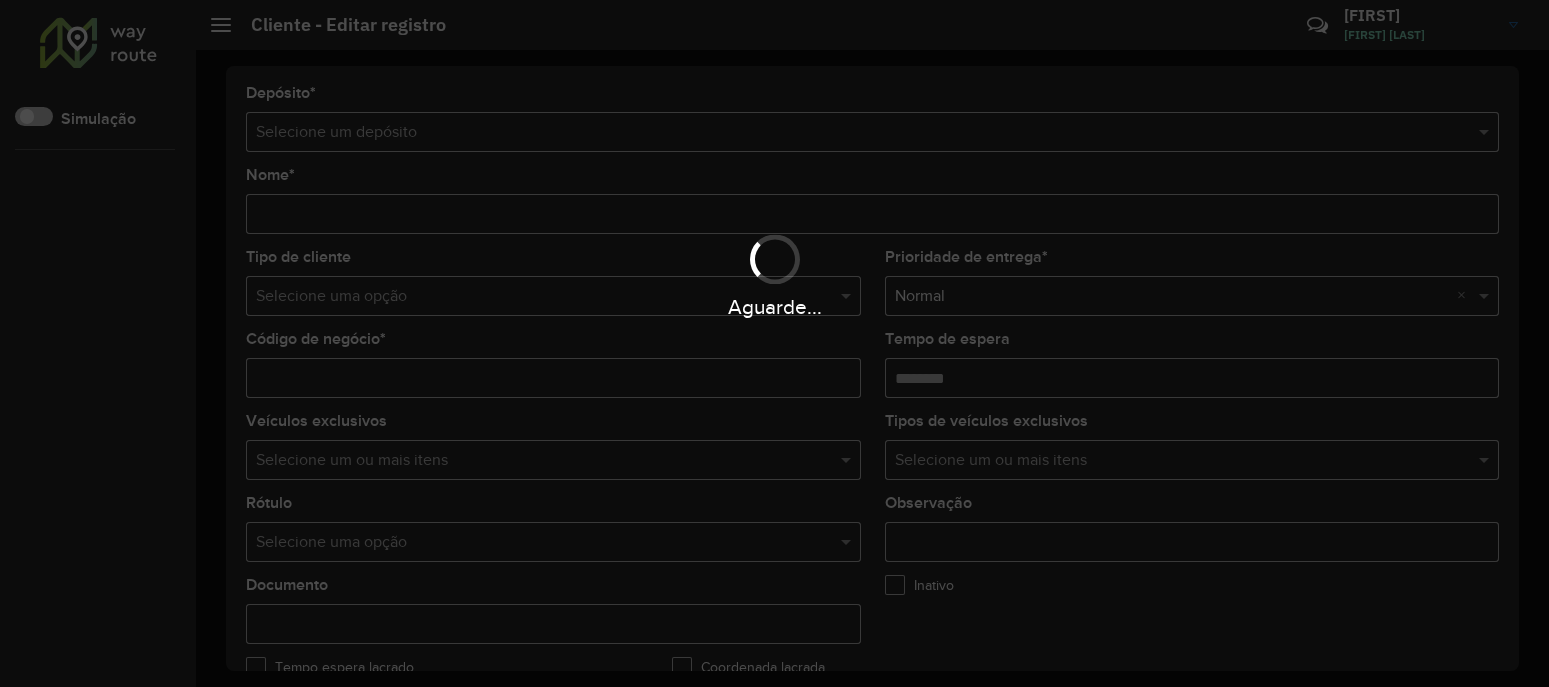 type on "*********" 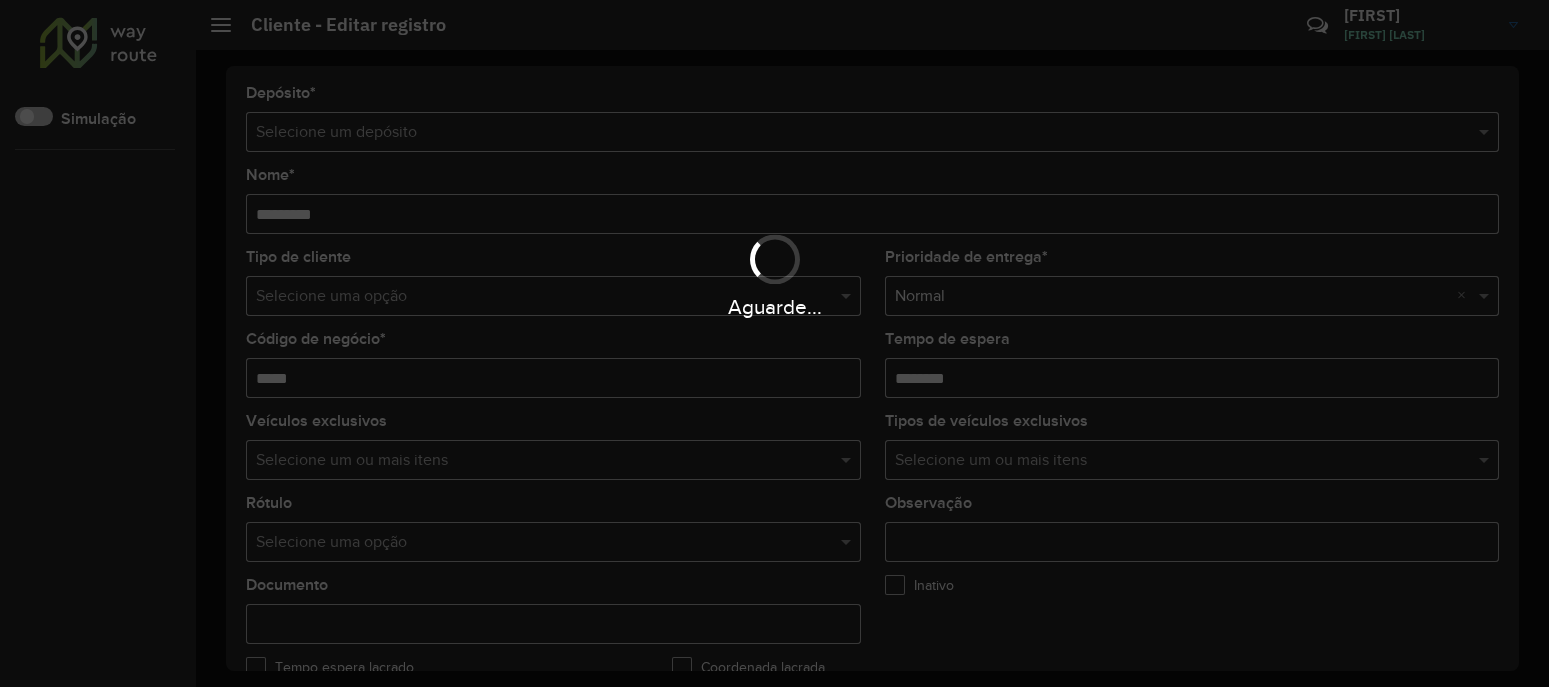 scroll, scrollTop: 0, scrollLeft: 0, axis: both 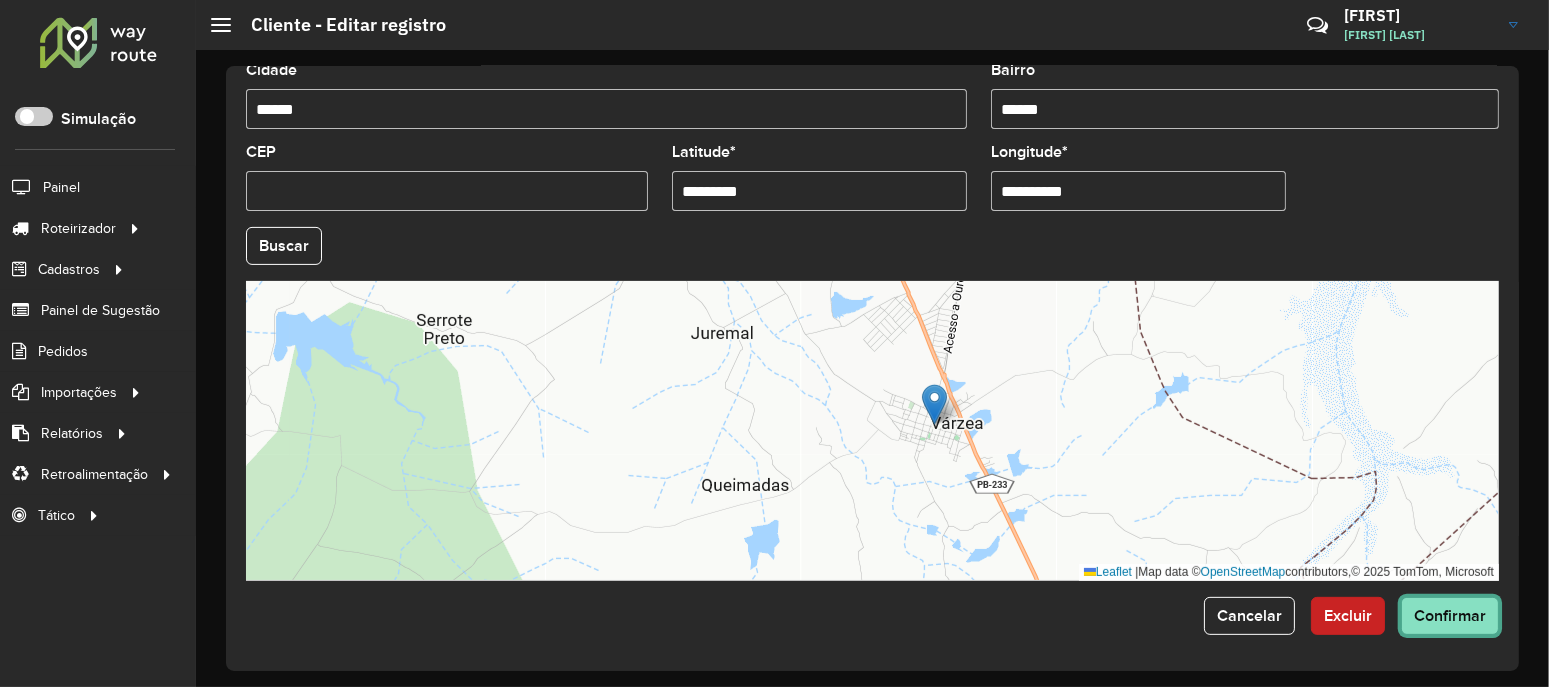 click on "Confirmar" 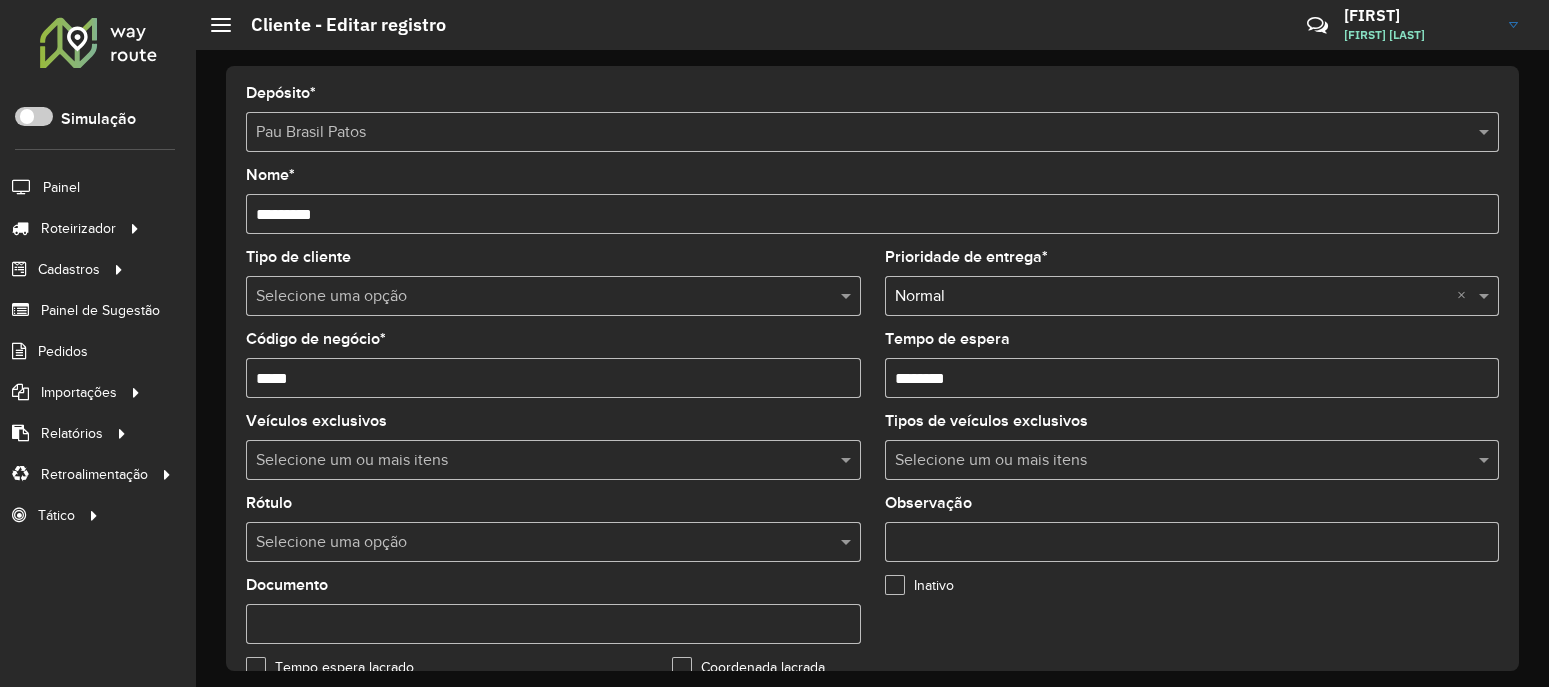 scroll, scrollTop: 0, scrollLeft: 0, axis: both 